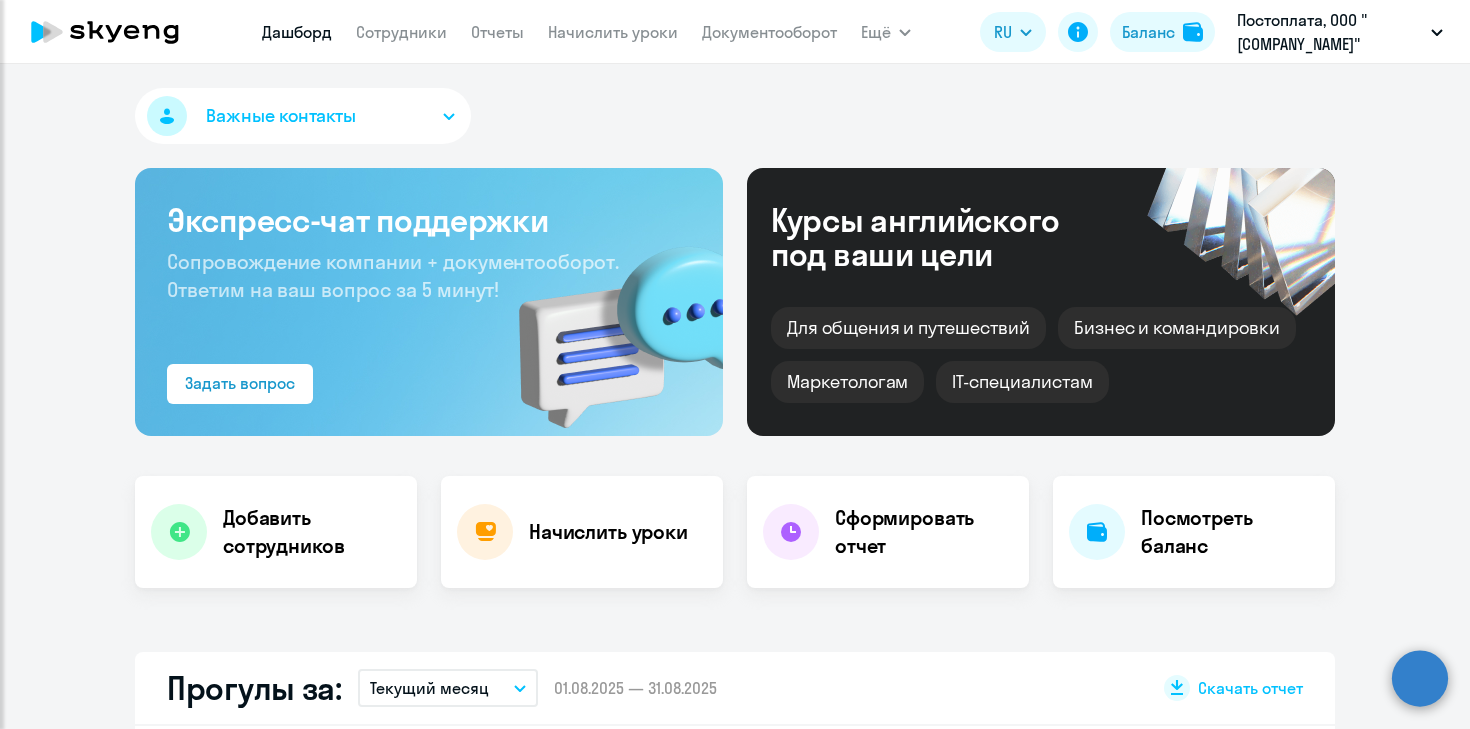 scroll, scrollTop: 0, scrollLeft: 0, axis: both 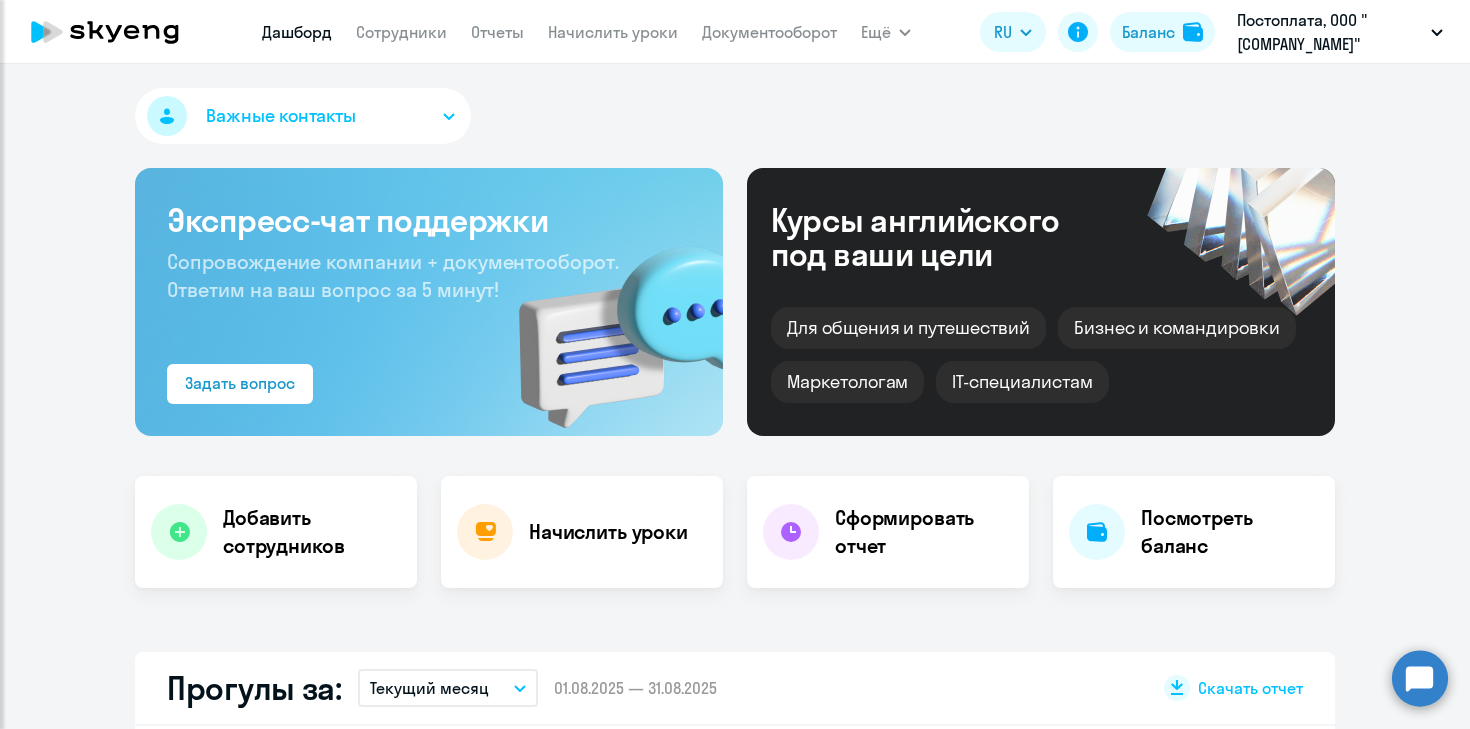 select on "30" 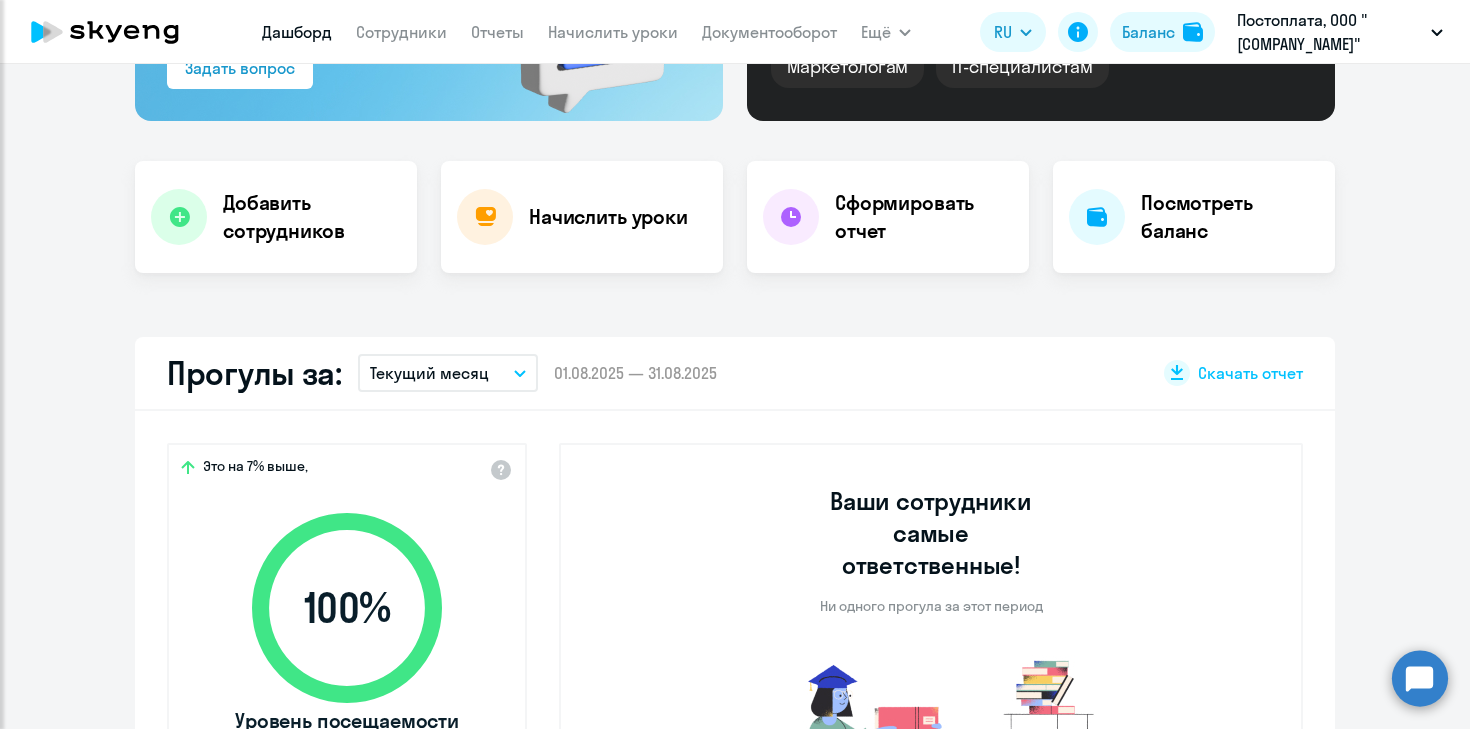 scroll, scrollTop: 314, scrollLeft: 0, axis: vertical 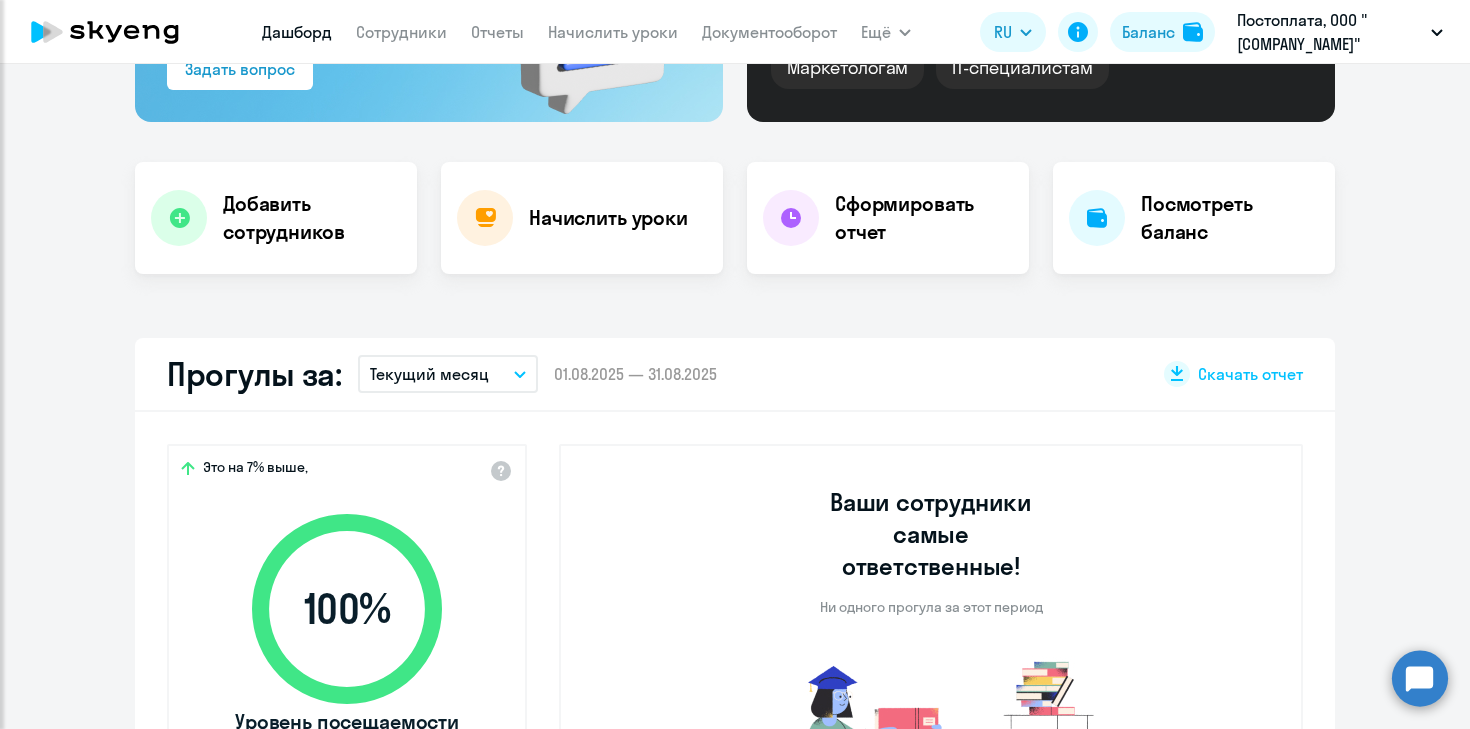 click on "Текущий месяц" at bounding box center [429, 374] 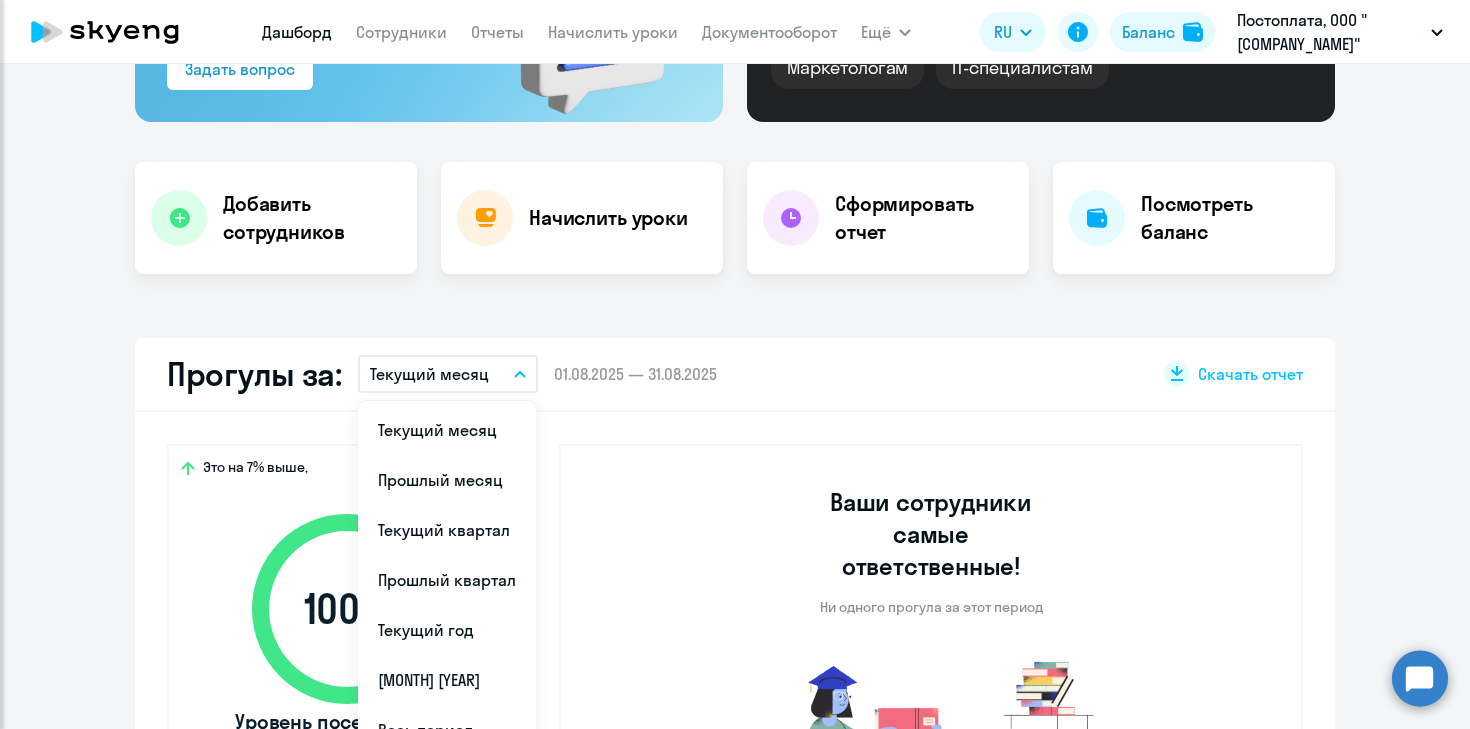 click on "Прогулы за:  Текущий месяц
Текущий месяц   Прошлый месяц   Текущий квартал   Прошлый квартал   Текущий год   Прошлый год   Весь период  –  01.08.2025 — 31.08.2025
Скачать отчет" 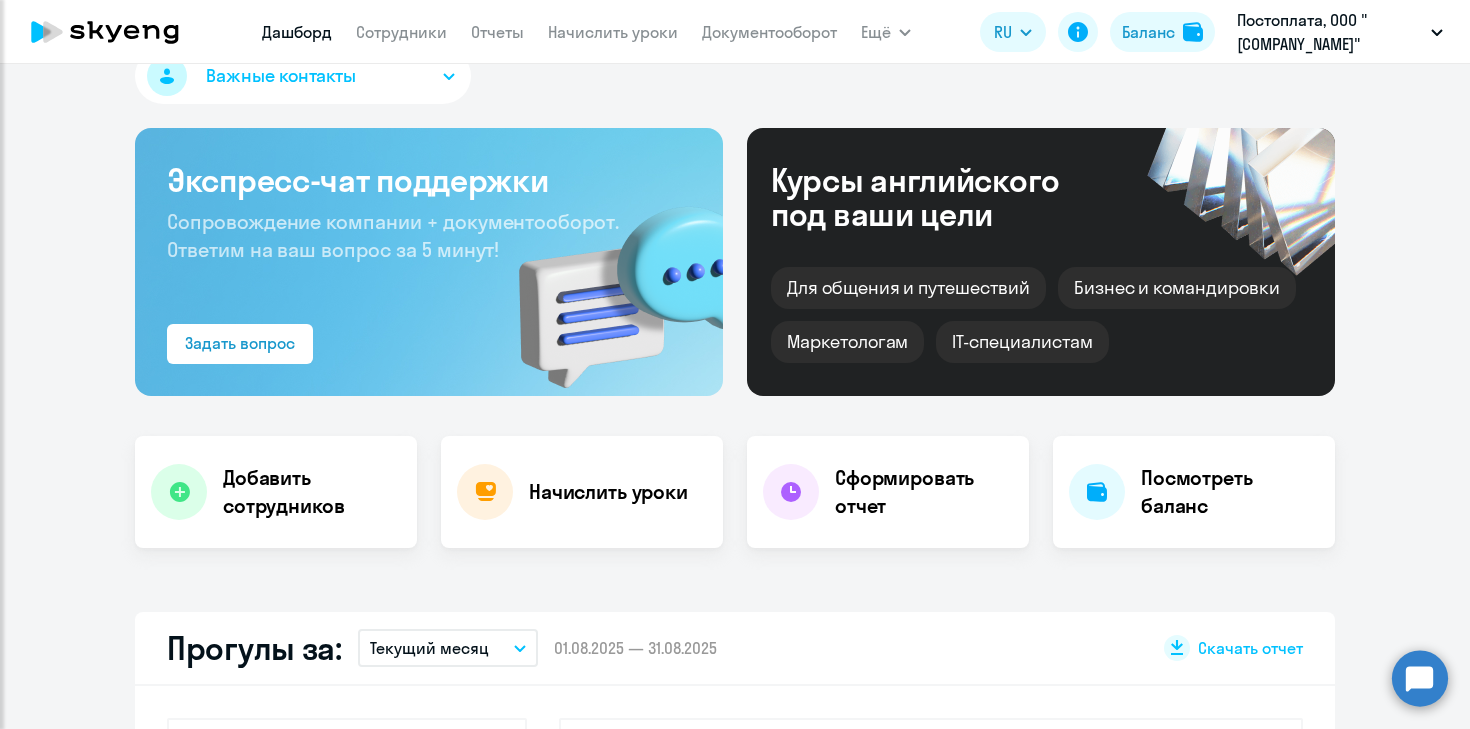 scroll, scrollTop: 0, scrollLeft: 0, axis: both 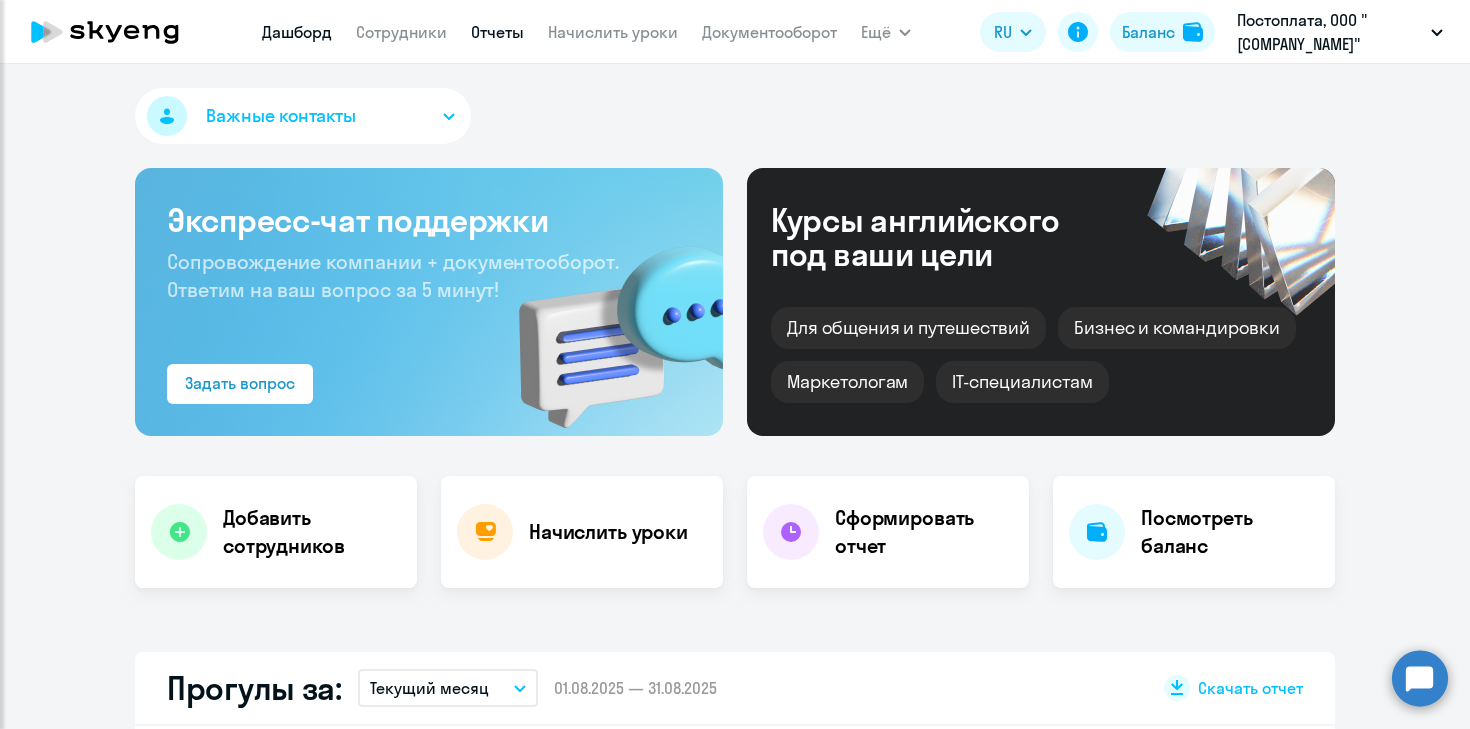 click on "Отчеты" at bounding box center [497, 32] 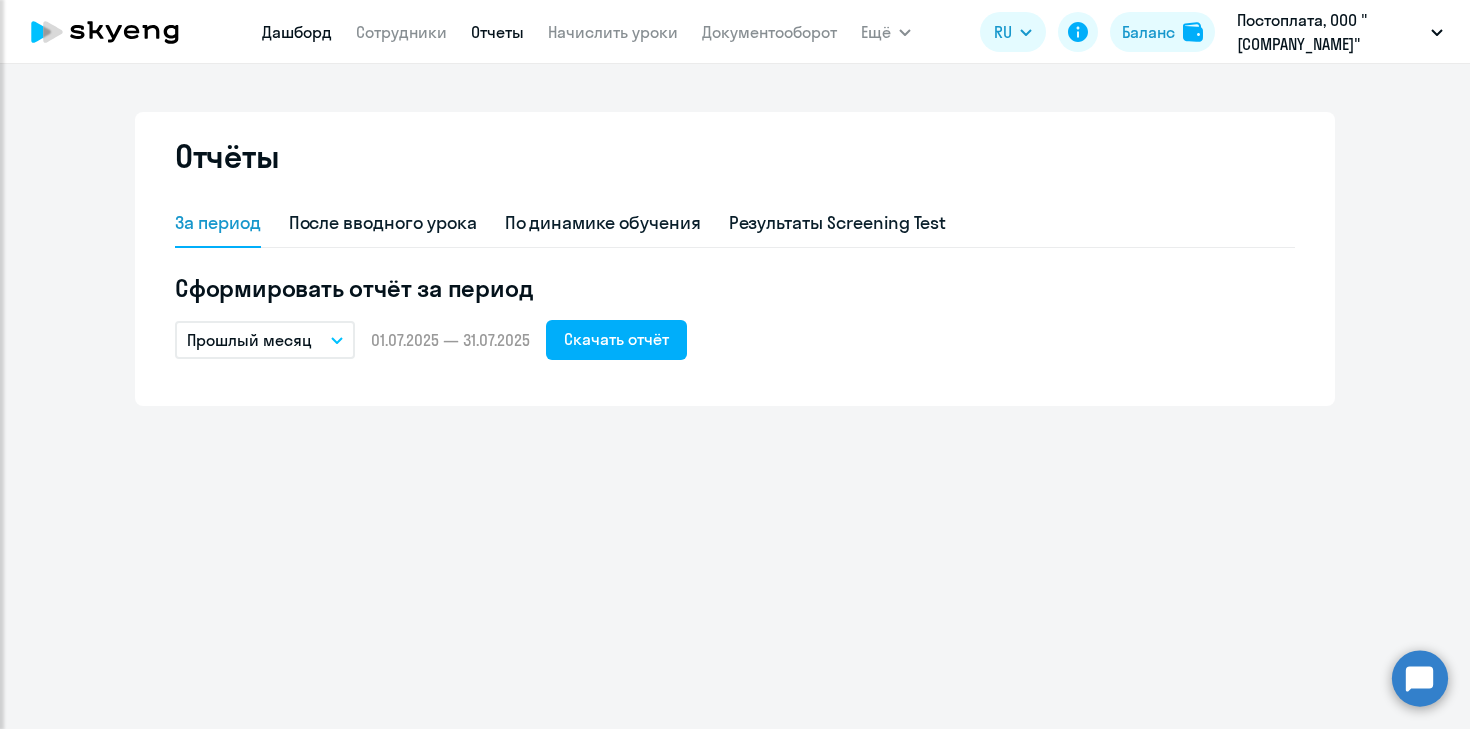 click on "Дашборд" at bounding box center [297, 32] 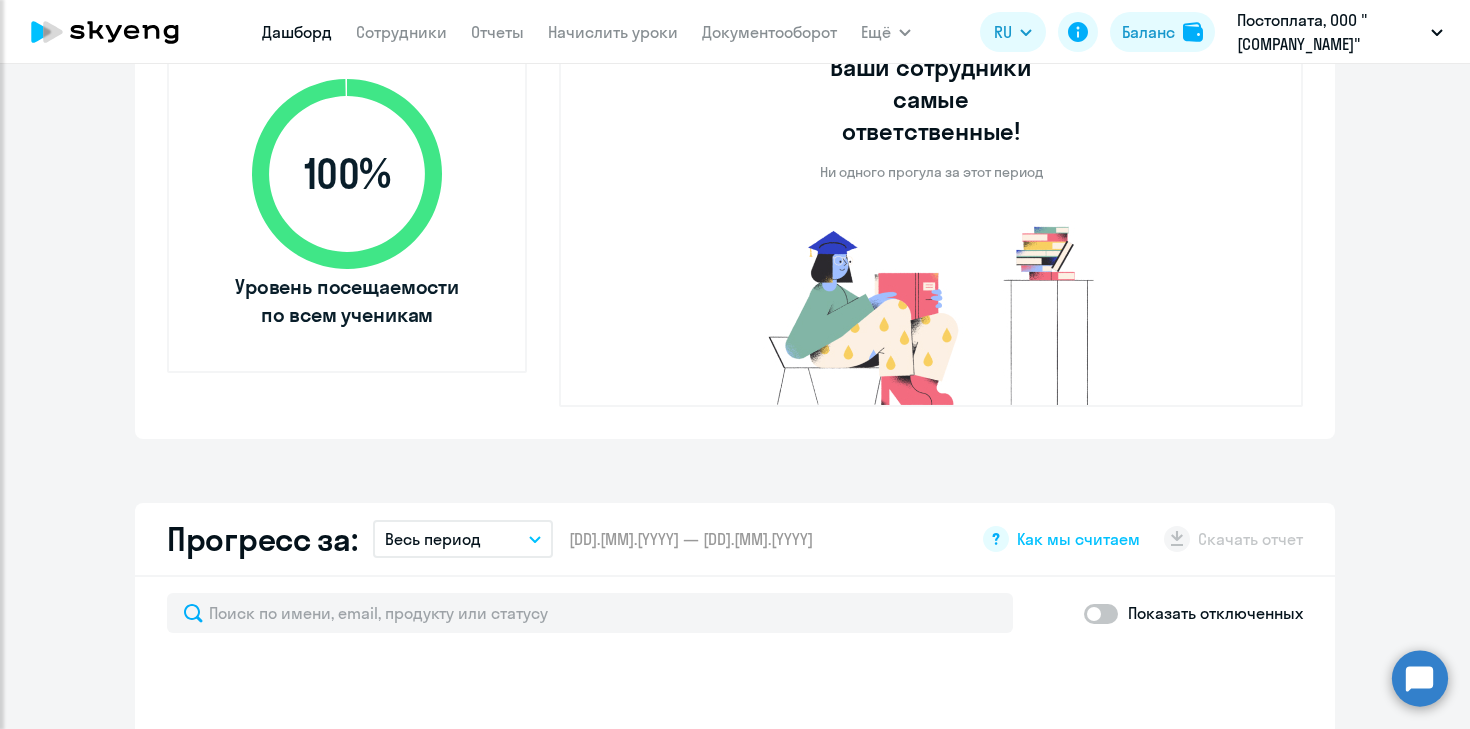select on "30" 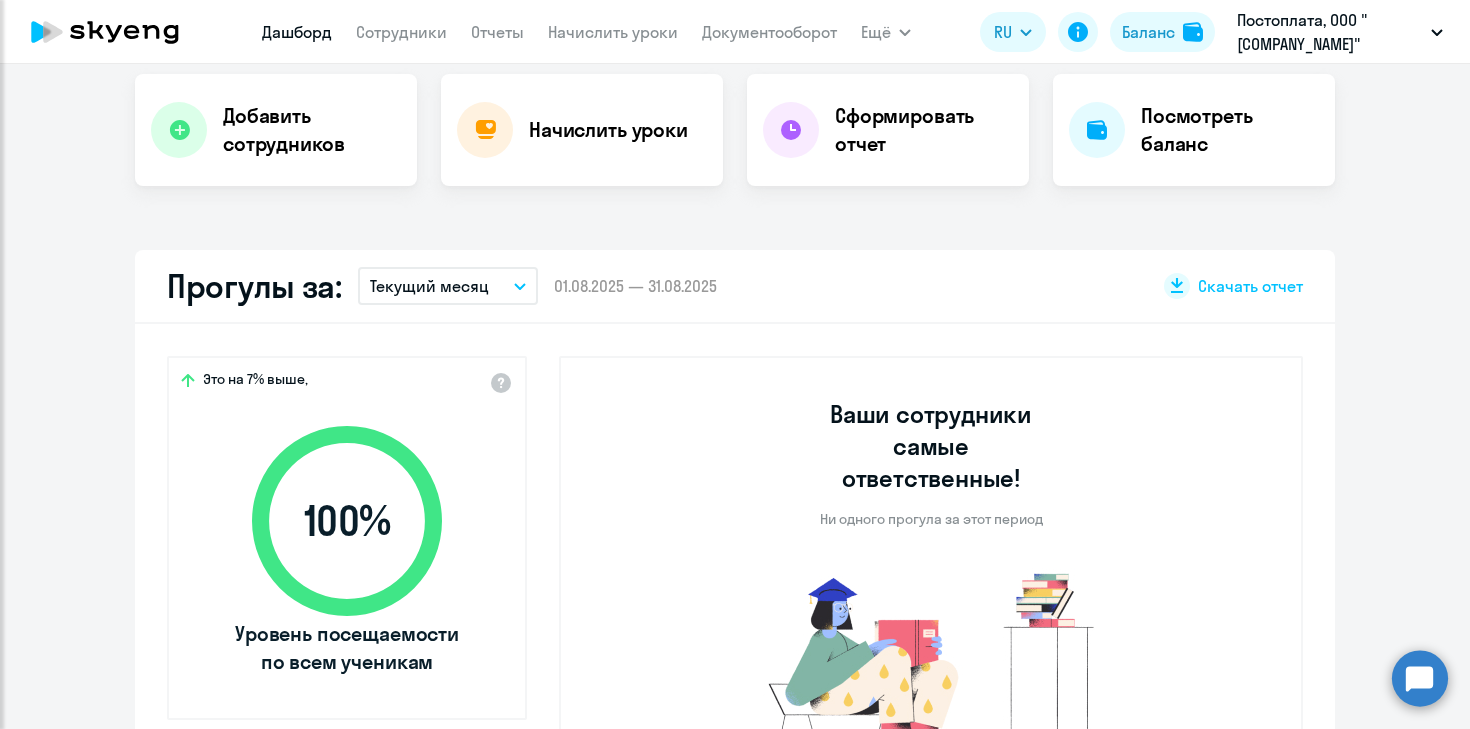 scroll, scrollTop: 360, scrollLeft: 0, axis: vertical 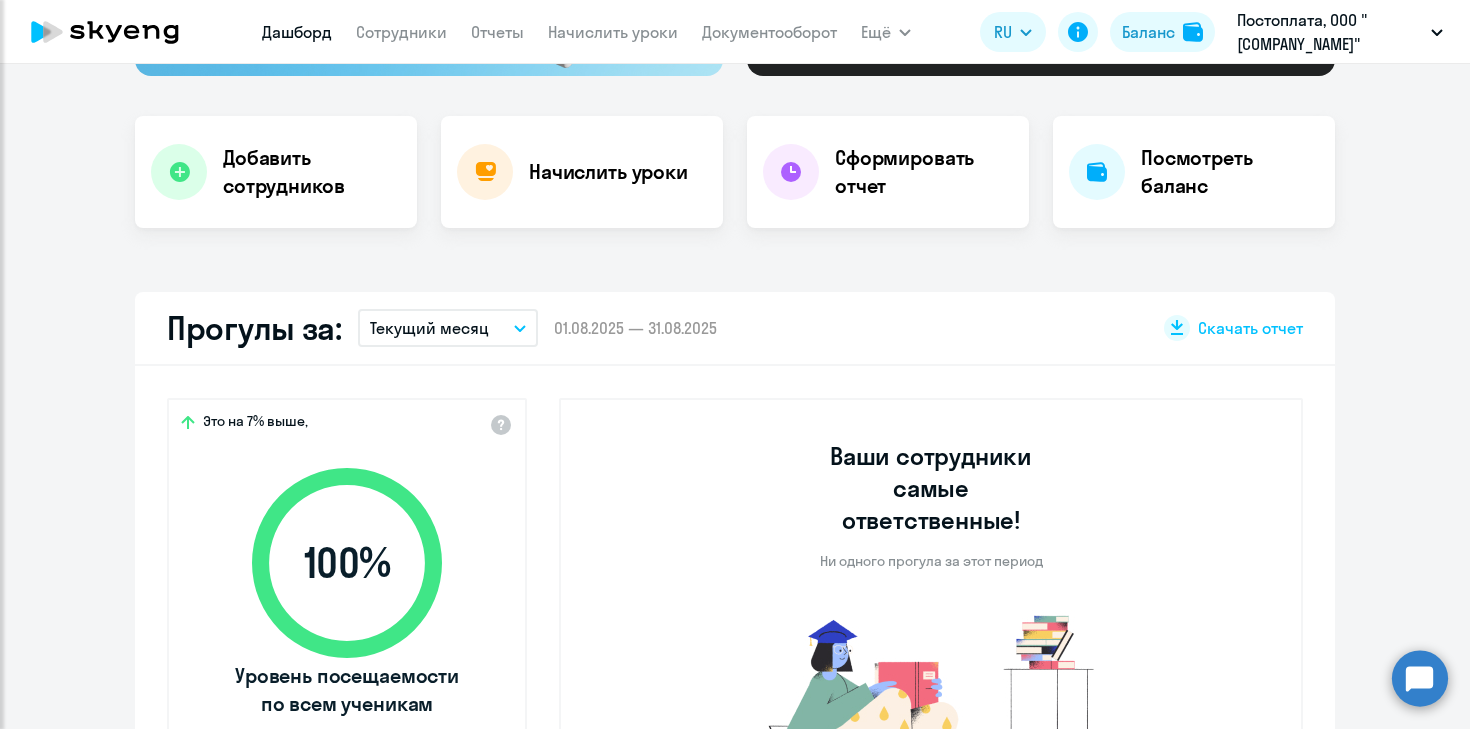 click on "Текущий месяц" at bounding box center [429, 328] 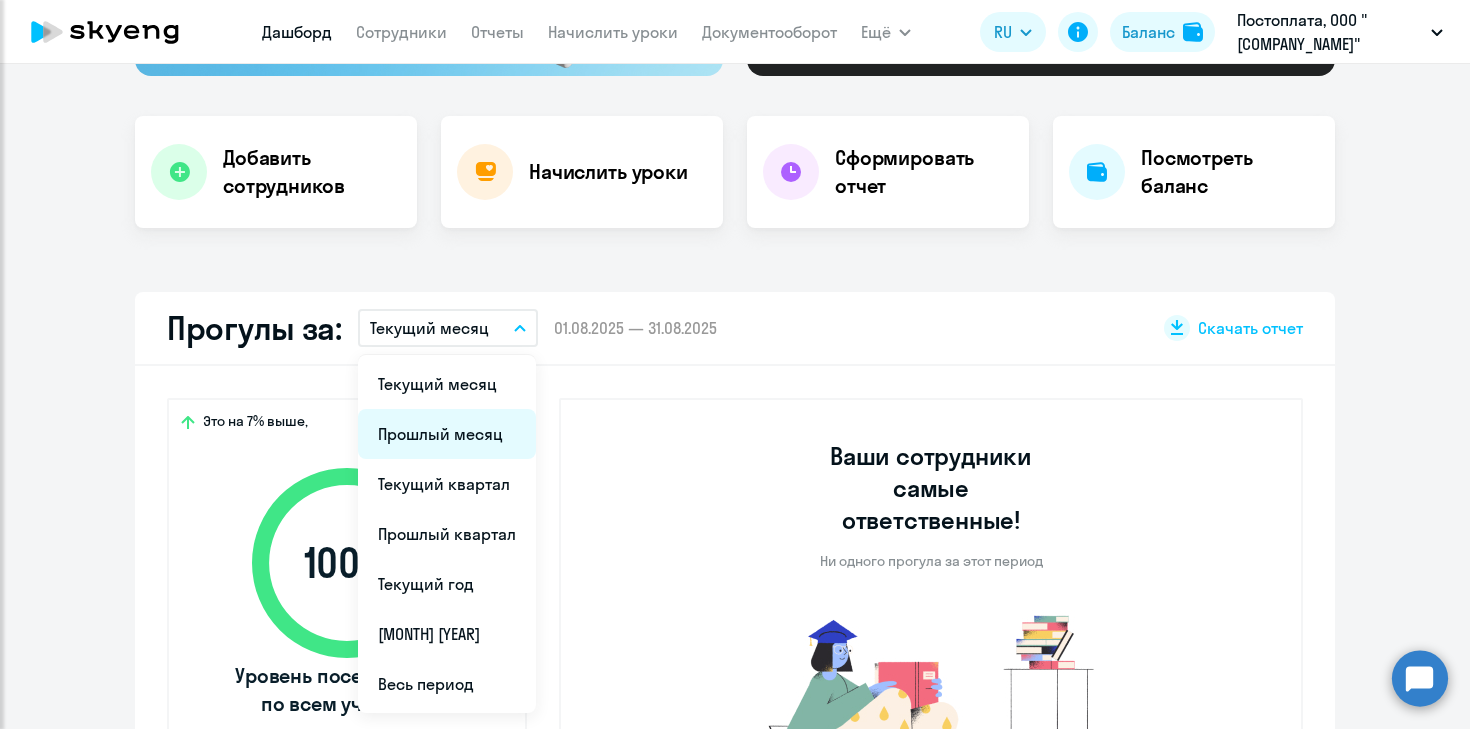 click on "Прошлый месяц" at bounding box center (447, 434) 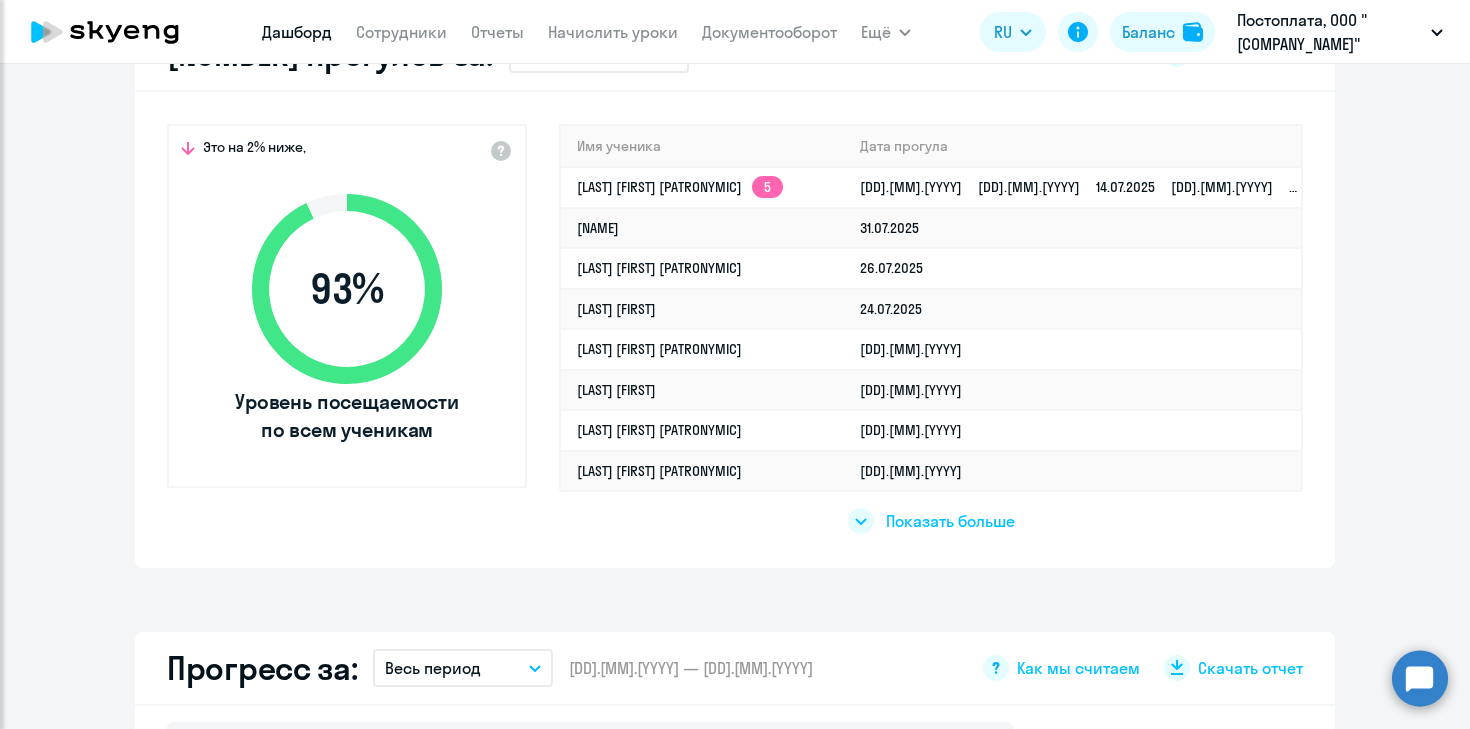 scroll, scrollTop: 629, scrollLeft: 0, axis: vertical 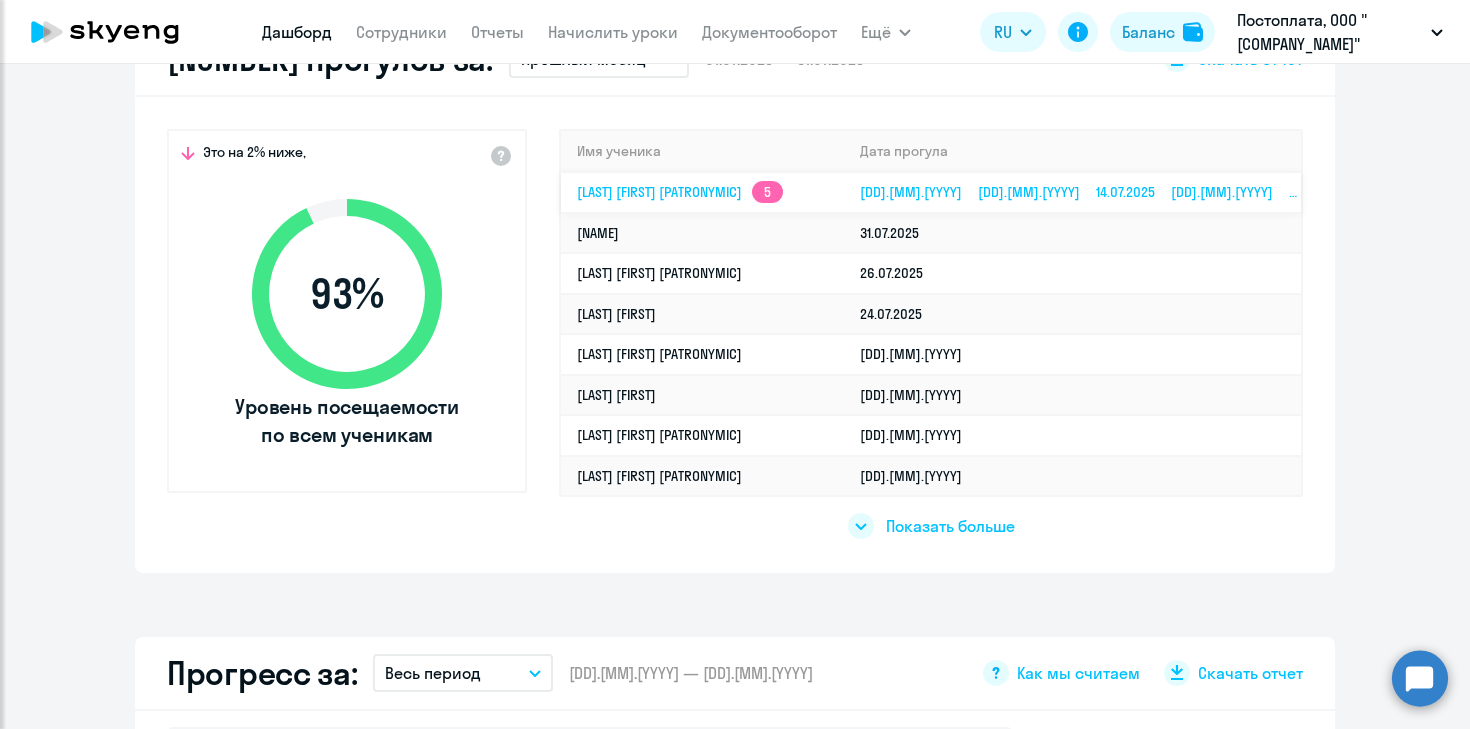 click on "Александр Викторович Яковлев  5" 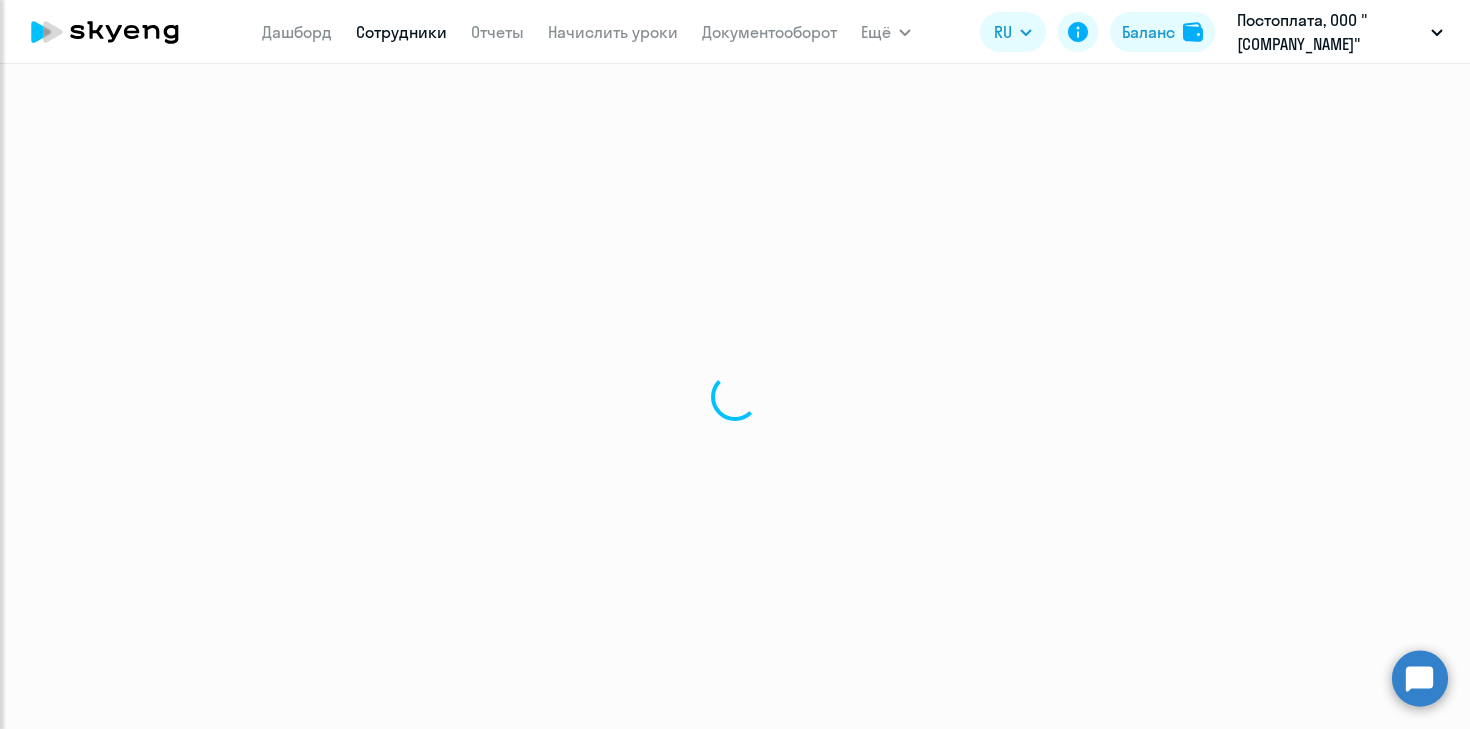 scroll, scrollTop: 0, scrollLeft: 0, axis: both 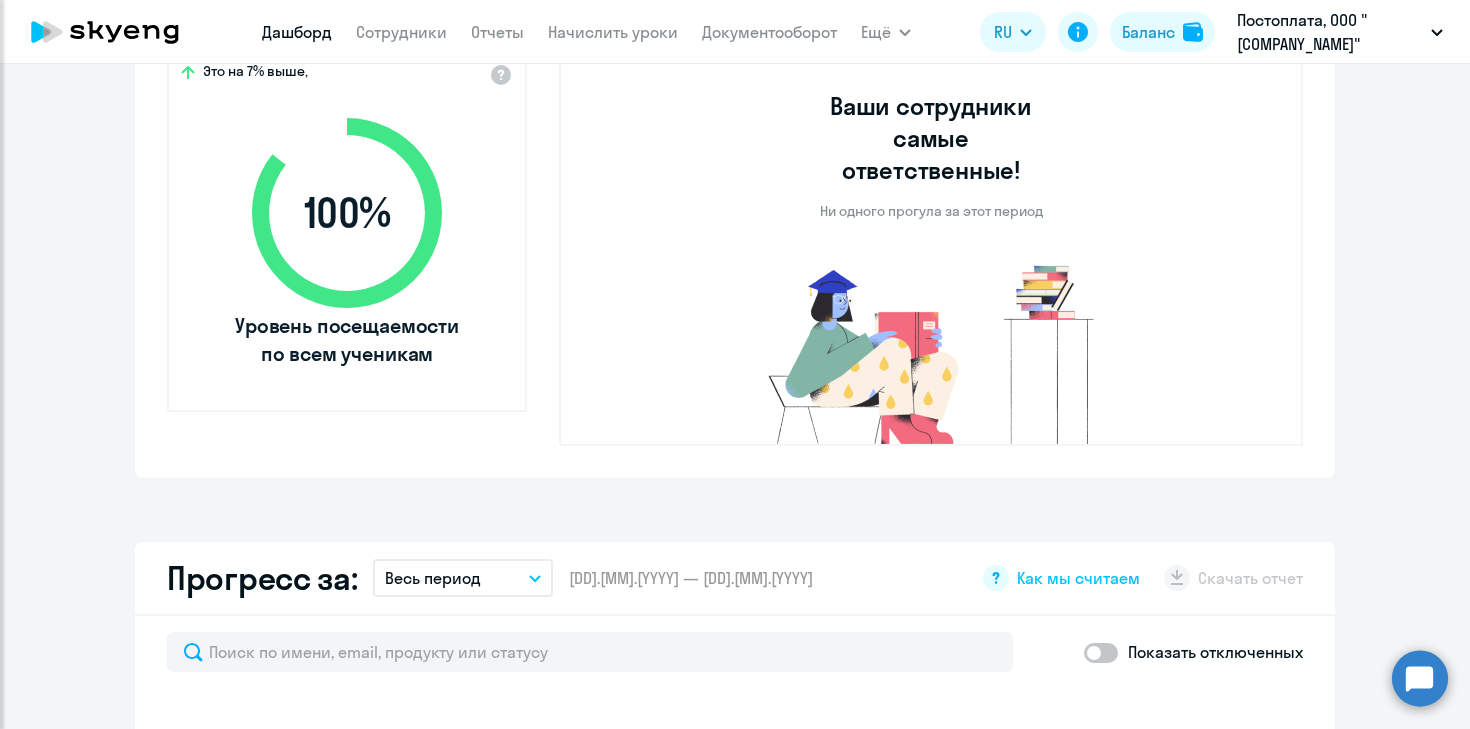 select on "30" 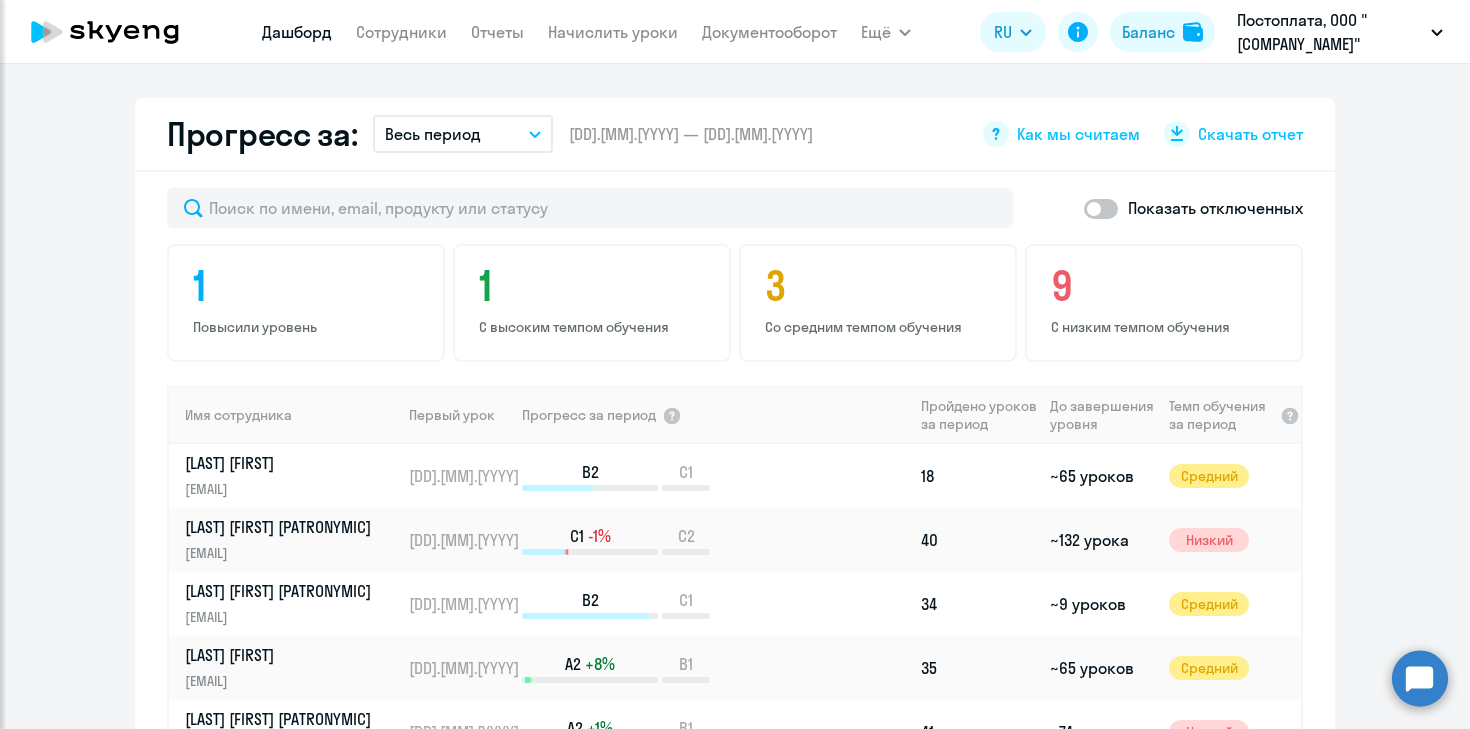 scroll, scrollTop: 1161, scrollLeft: 0, axis: vertical 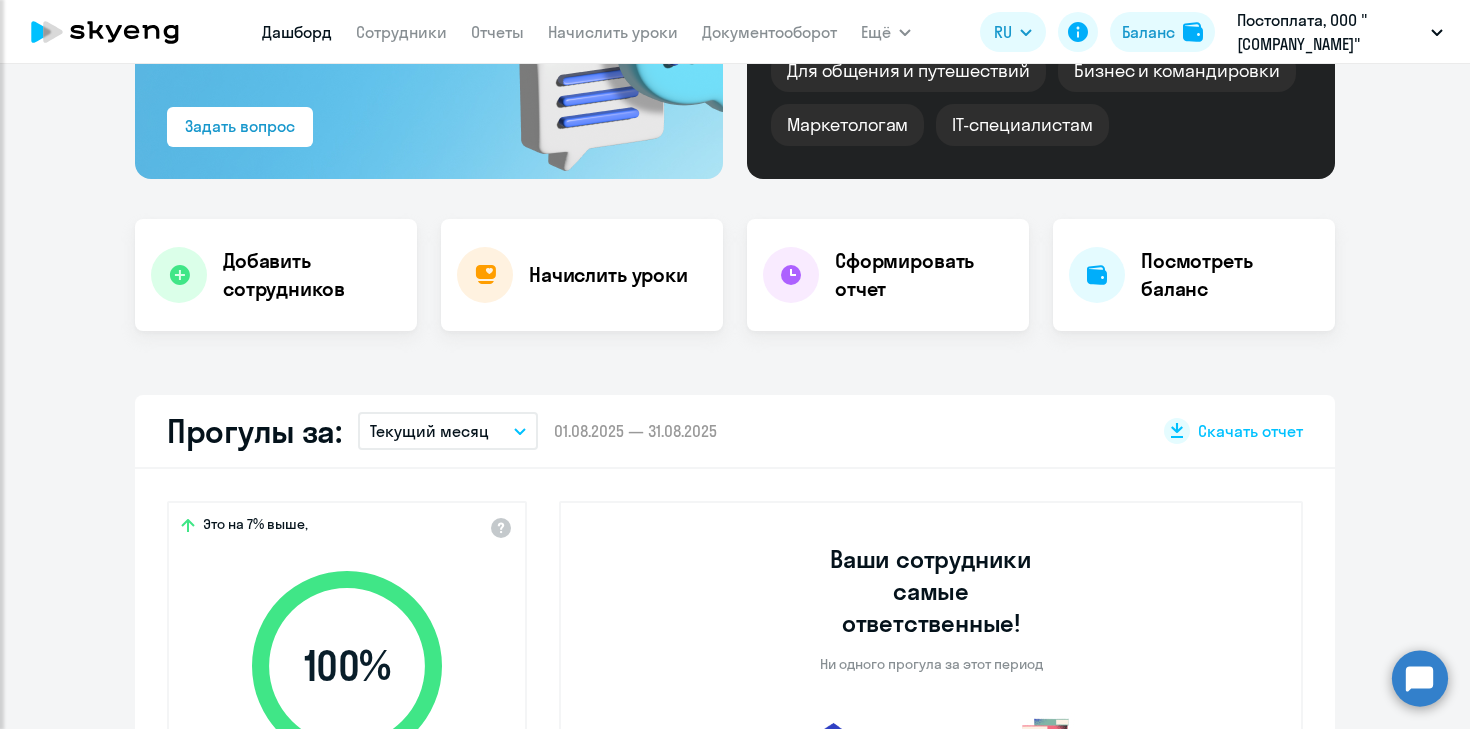 click on "Текущий месяц" at bounding box center (429, 431) 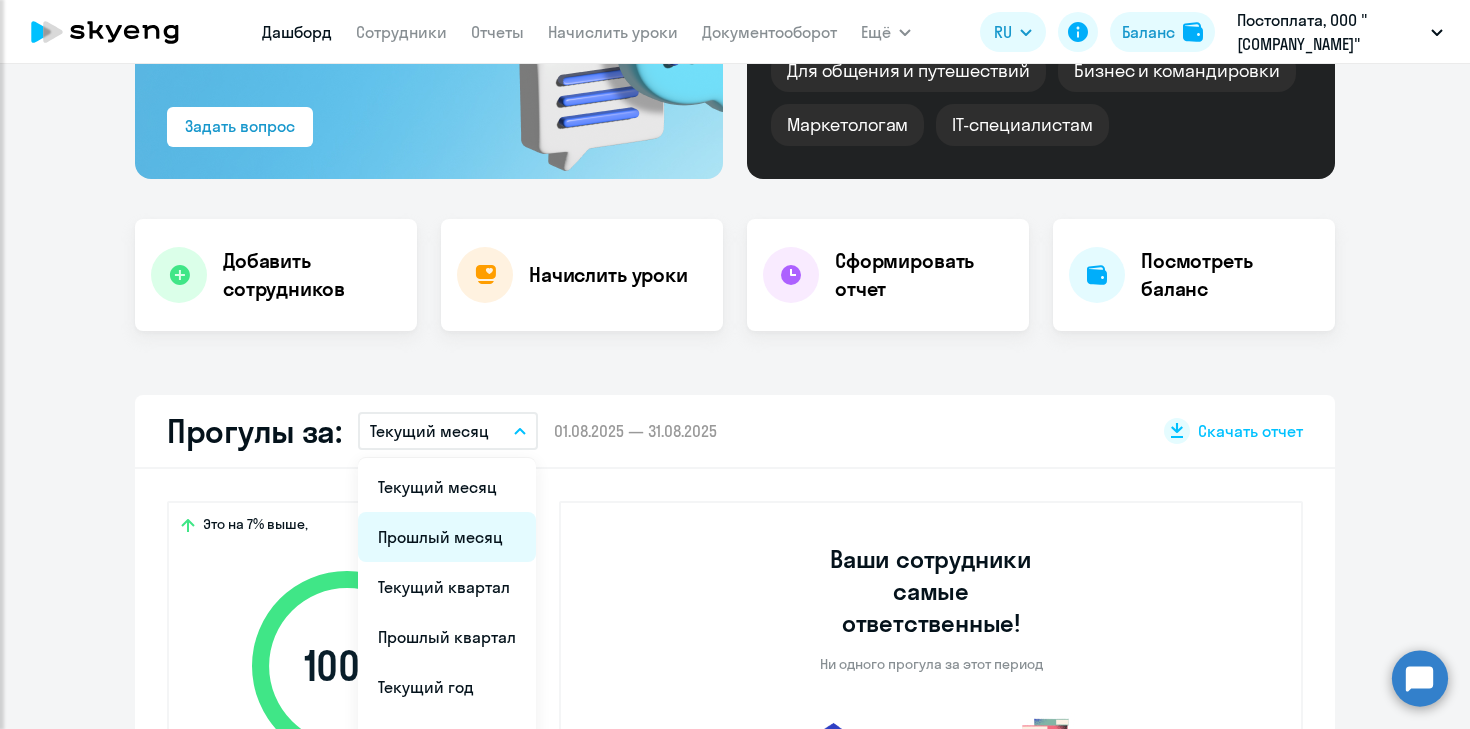 click on "Прошлый месяц" at bounding box center [447, 537] 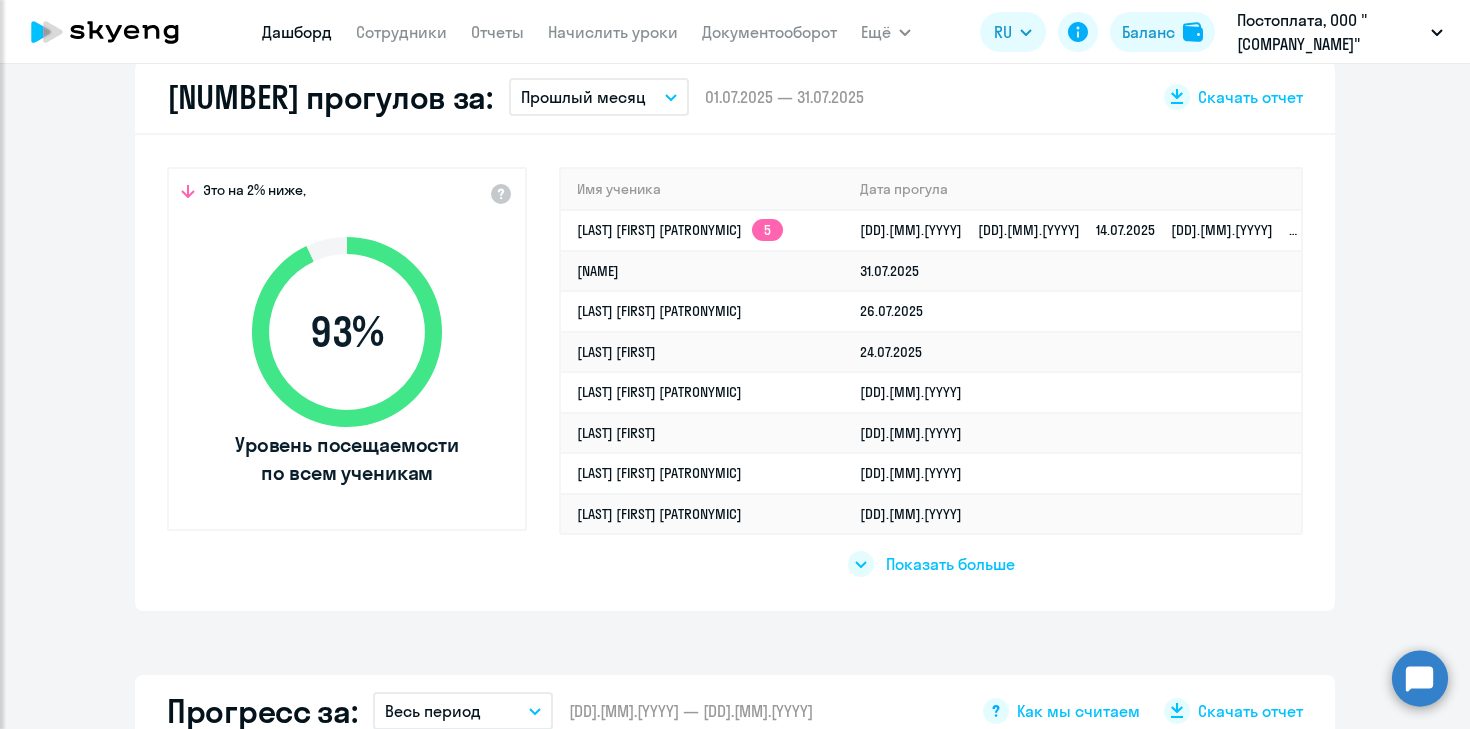 scroll, scrollTop: 588, scrollLeft: 0, axis: vertical 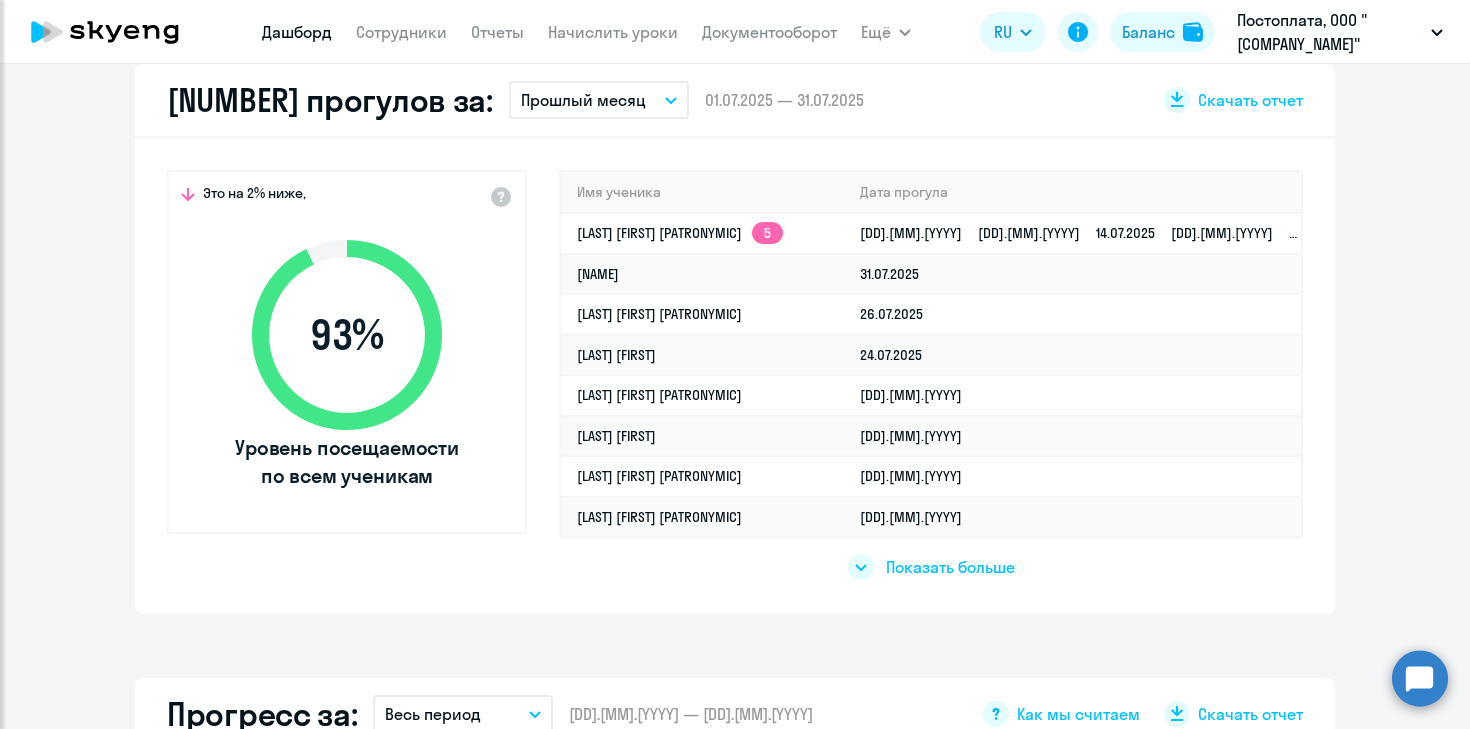 click on "Показать больше" 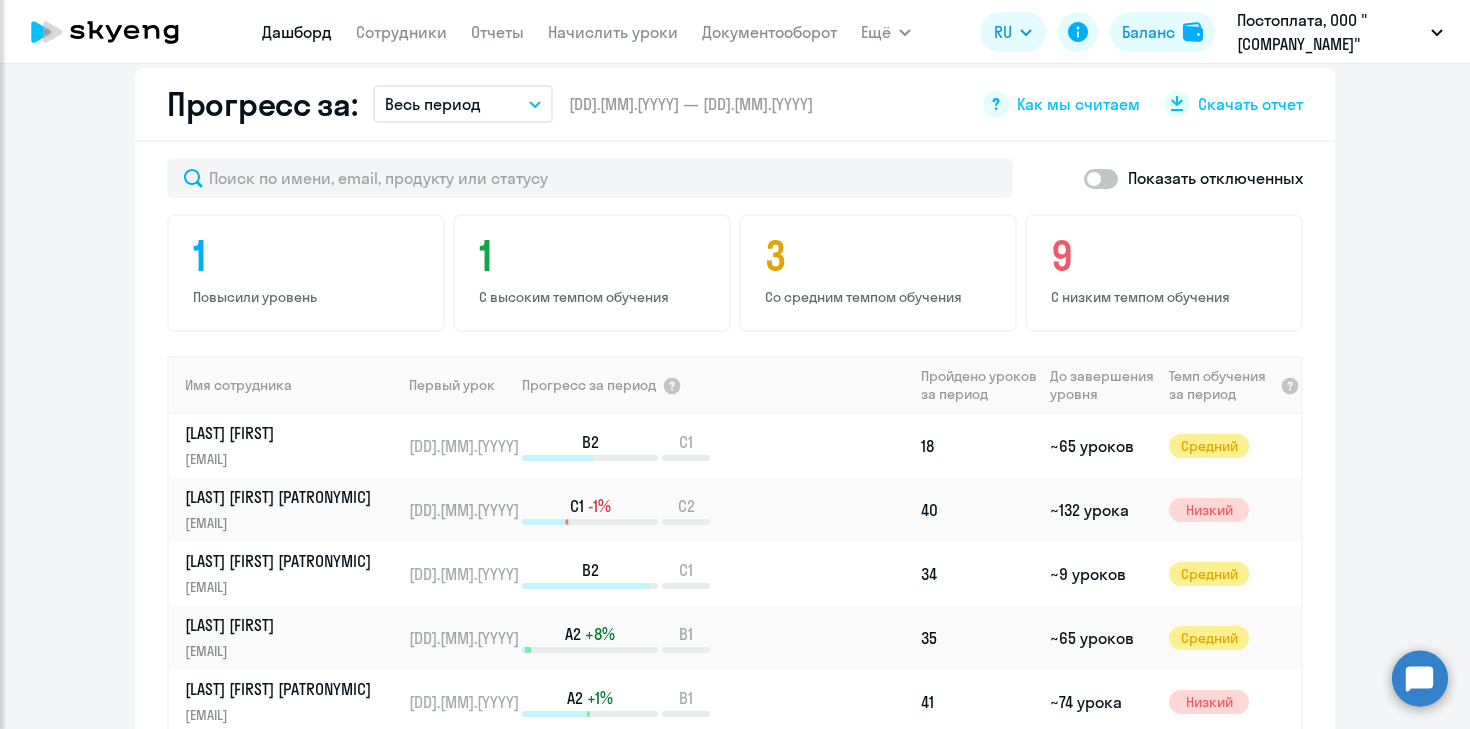 scroll, scrollTop: 1326, scrollLeft: 0, axis: vertical 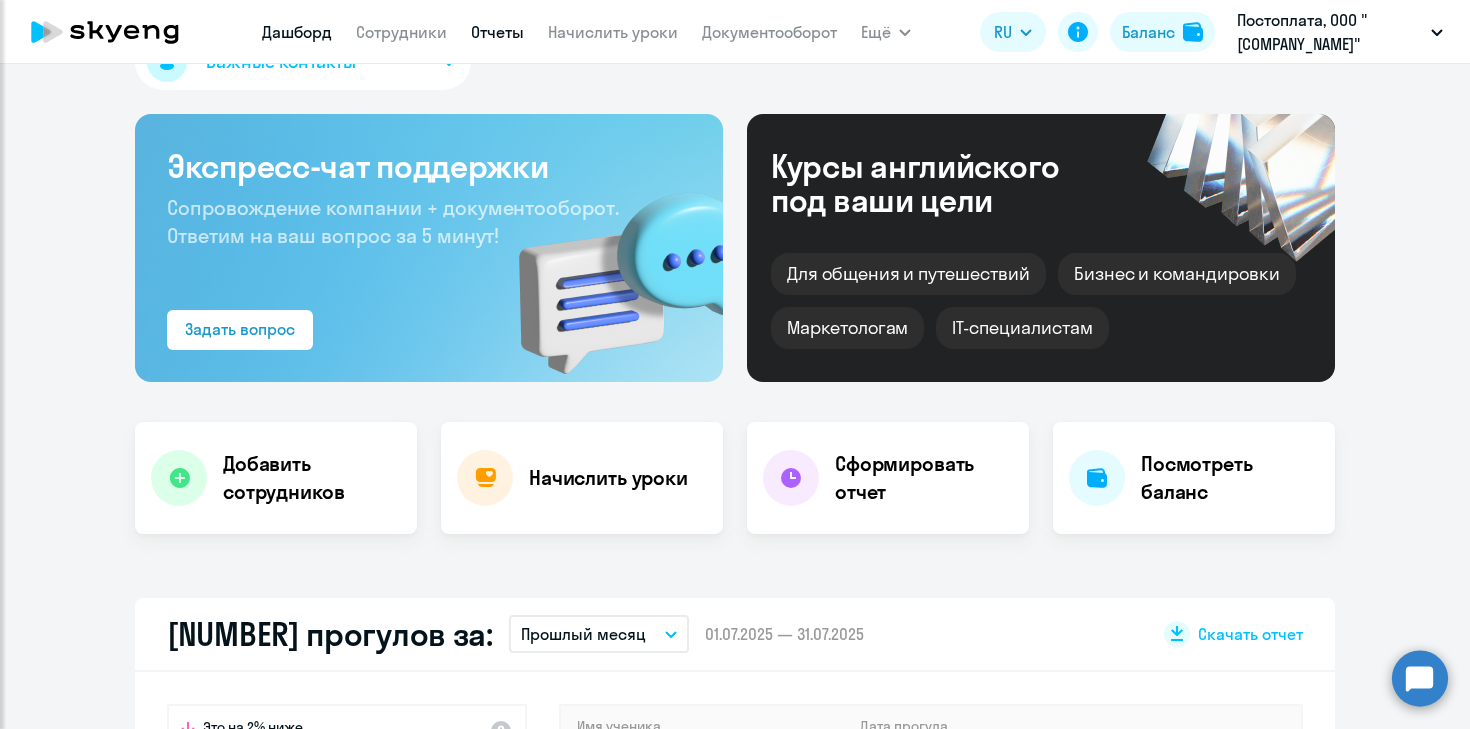 click on "Отчеты" at bounding box center (497, 32) 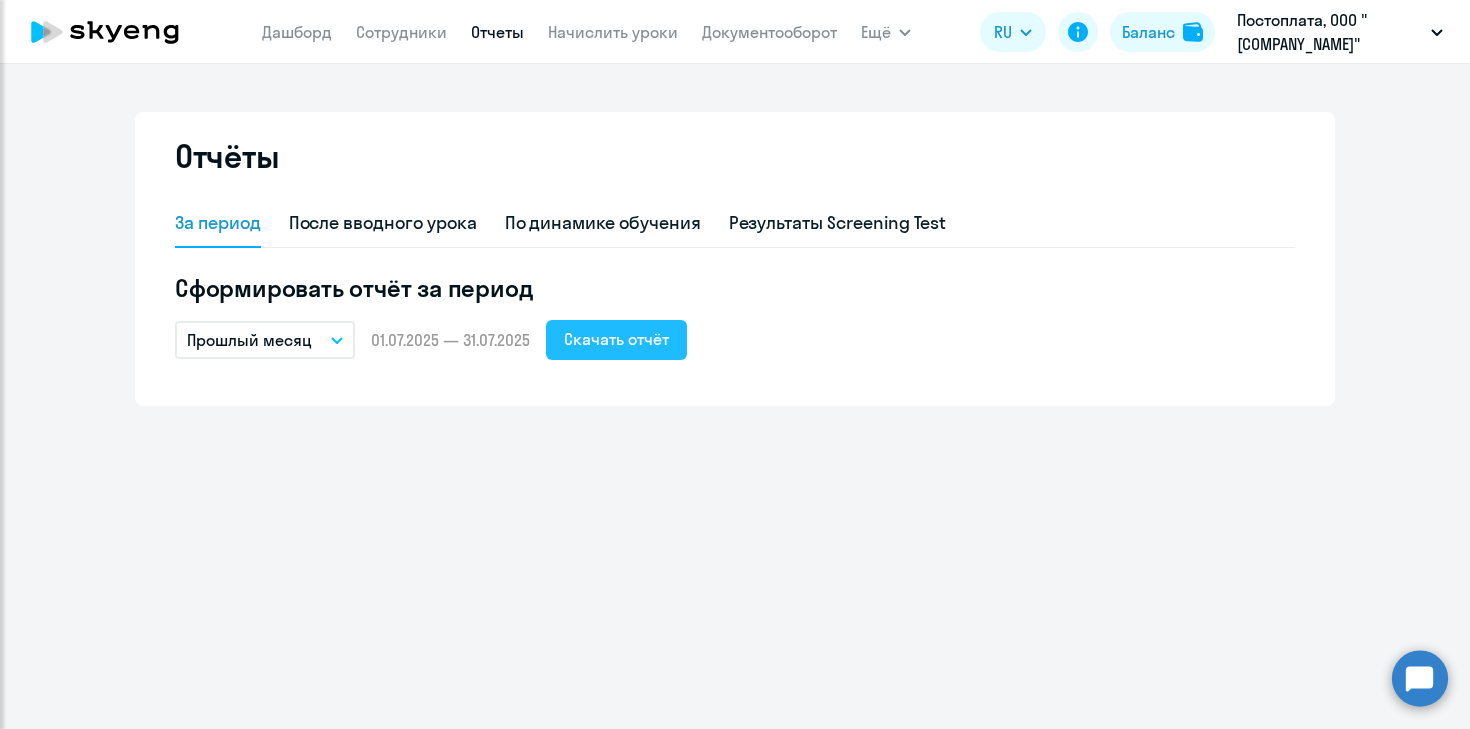 click on "Скачать отчёт" 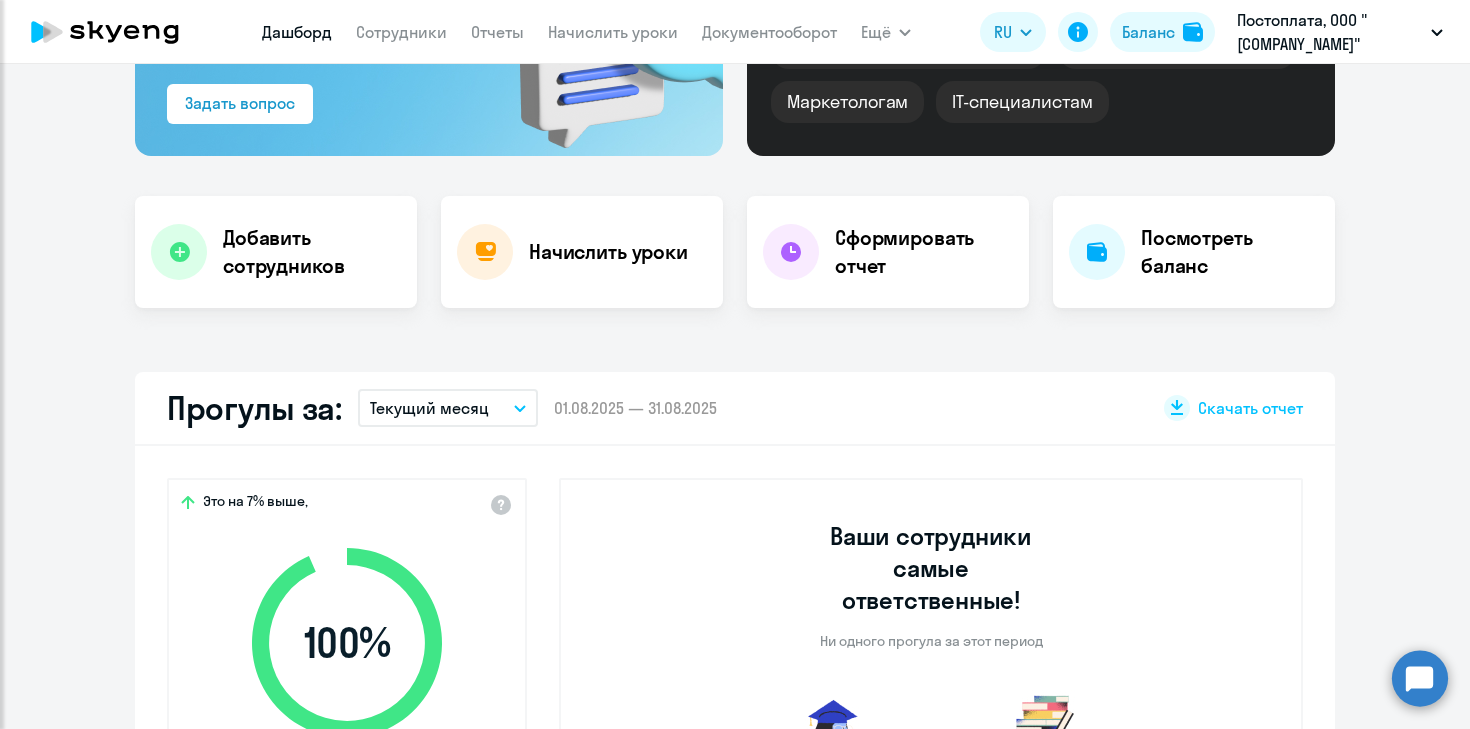 select on "30" 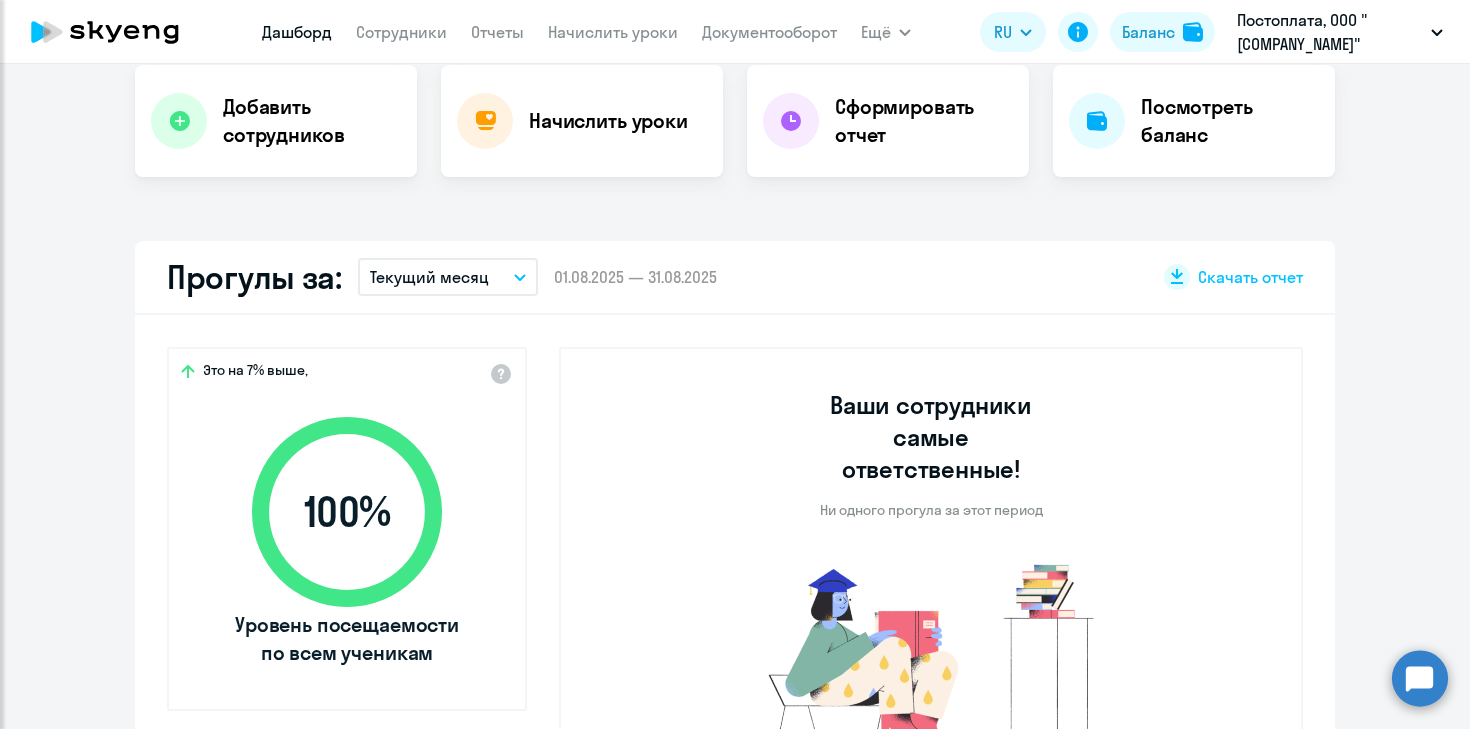 scroll, scrollTop: 422, scrollLeft: 0, axis: vertical 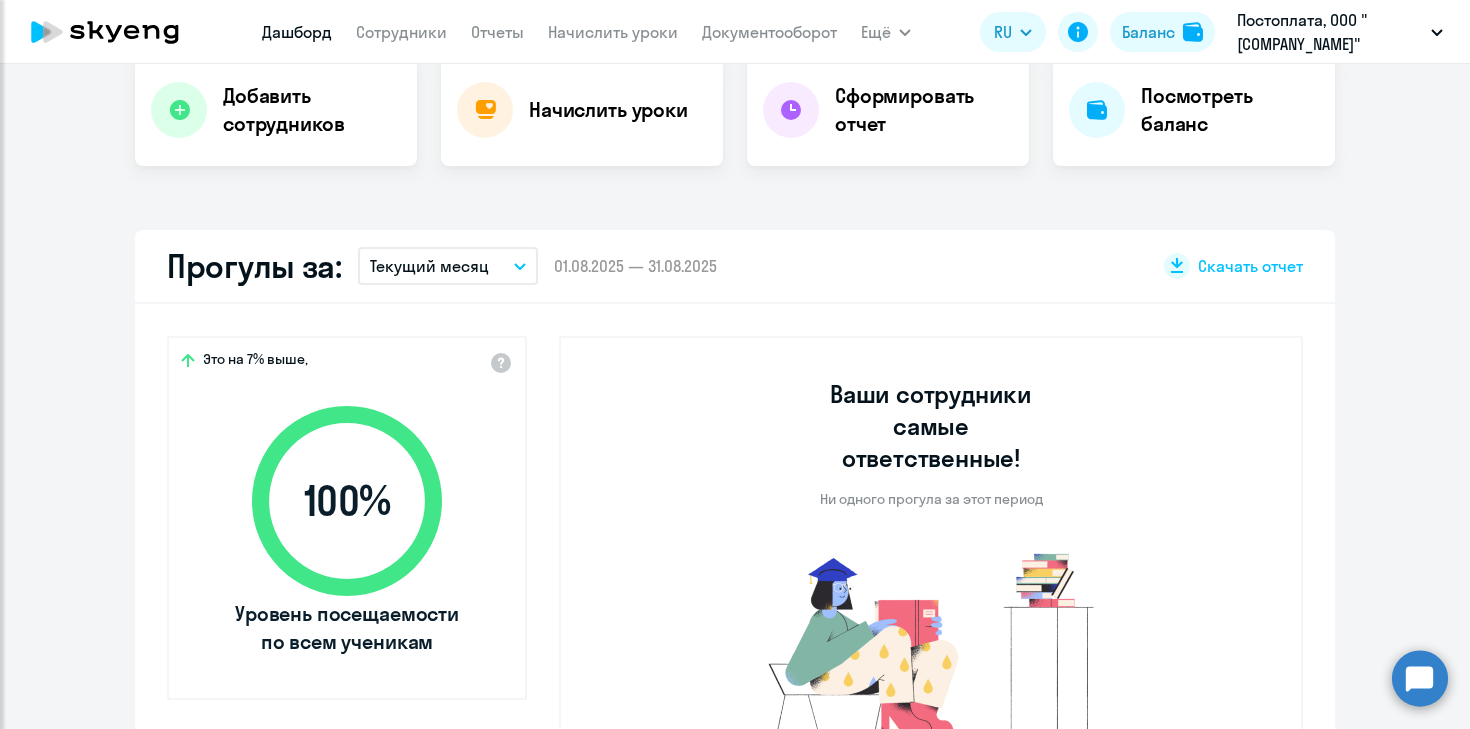 click on "Текущий месяц" at bounding box center [429, 266] 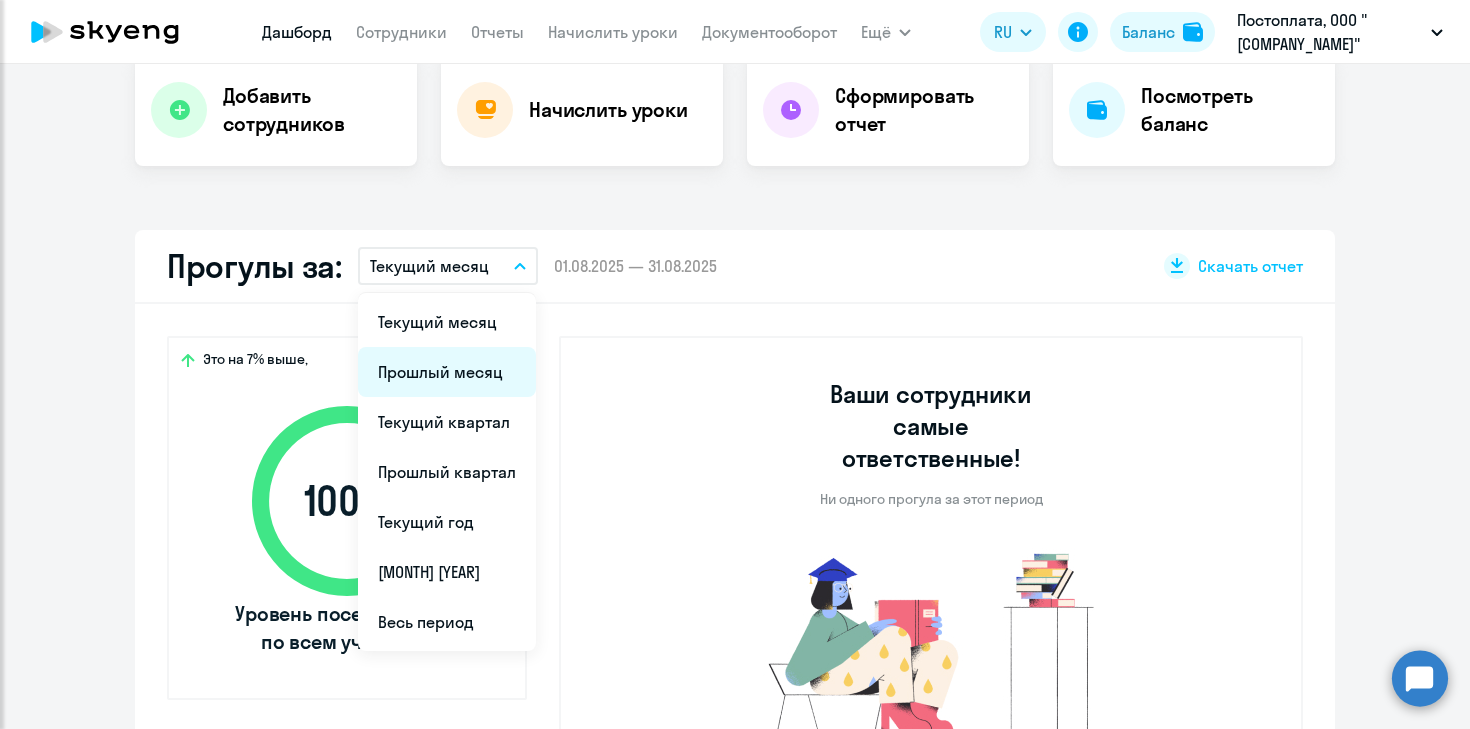 click on "Прошлый месяц" at bounding box center (447, 372) 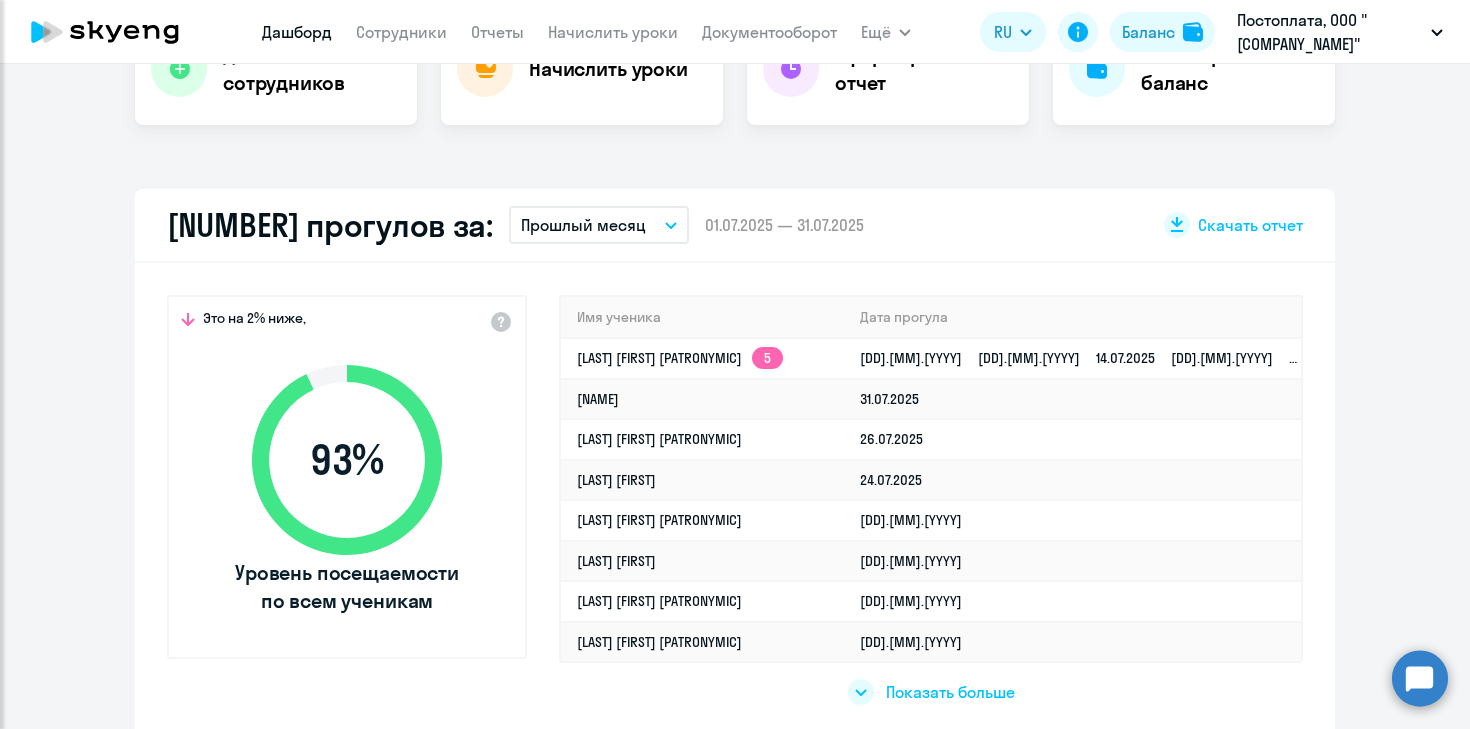 scroll, scrollTop: 465, scrollLeft: 0, axis: vertical 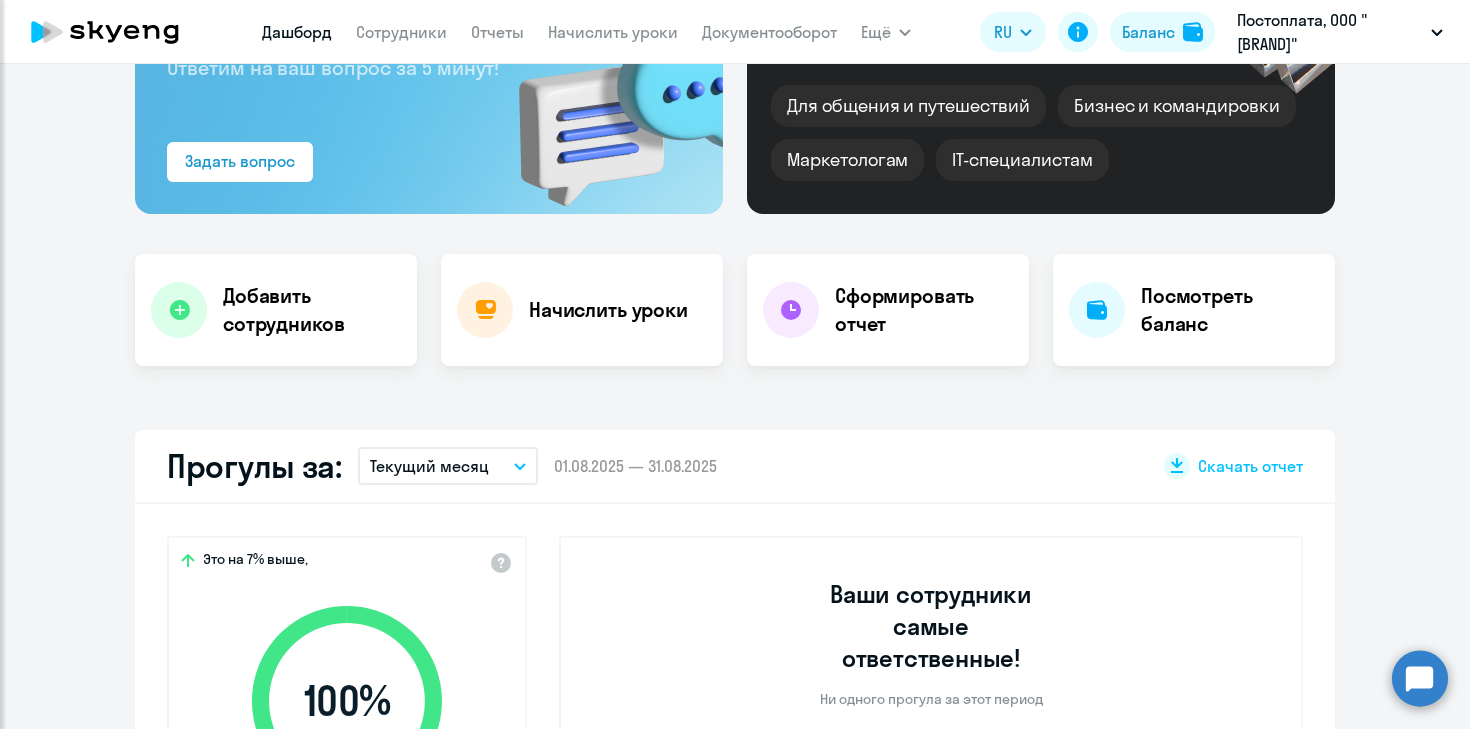 select on "30" 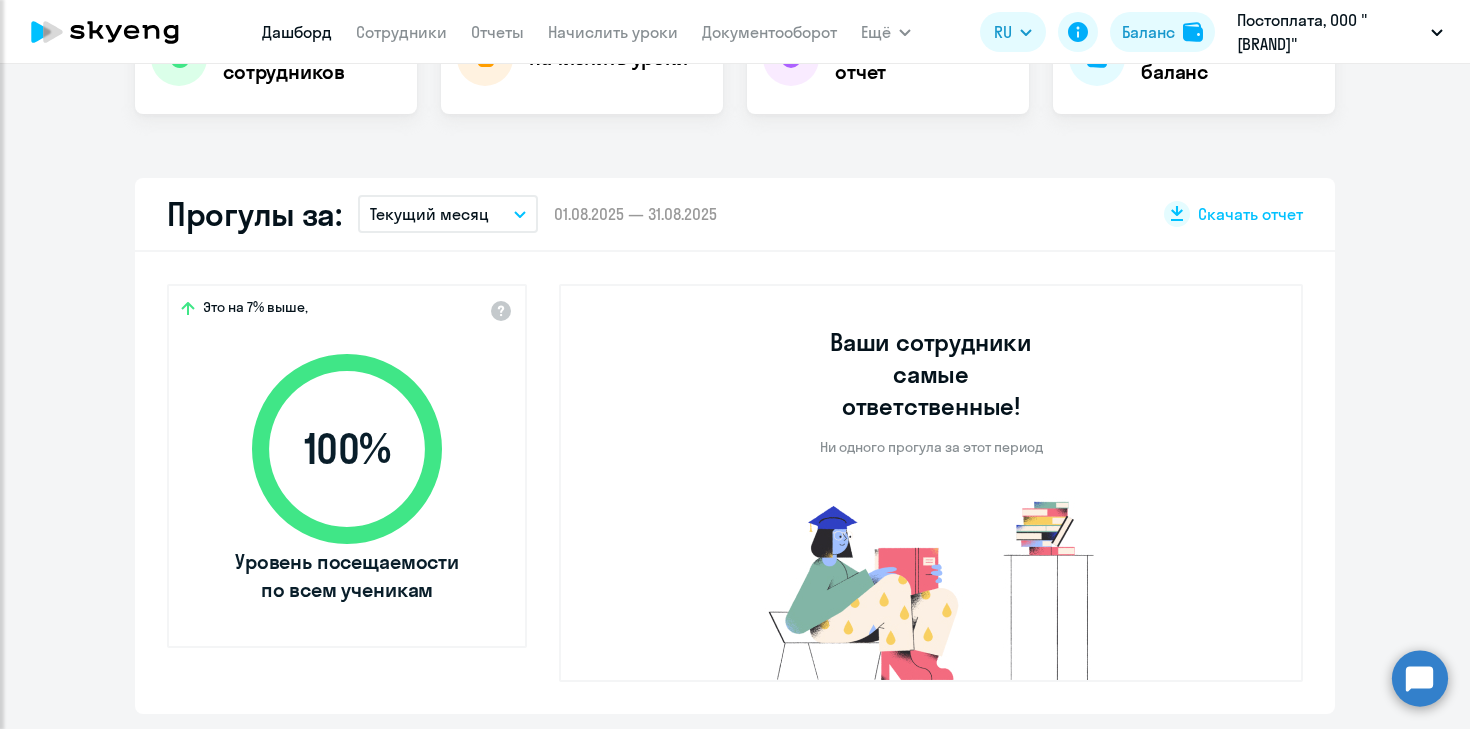 scroll, scrollTop: 492, scrollLeft: 0, axis: vertical 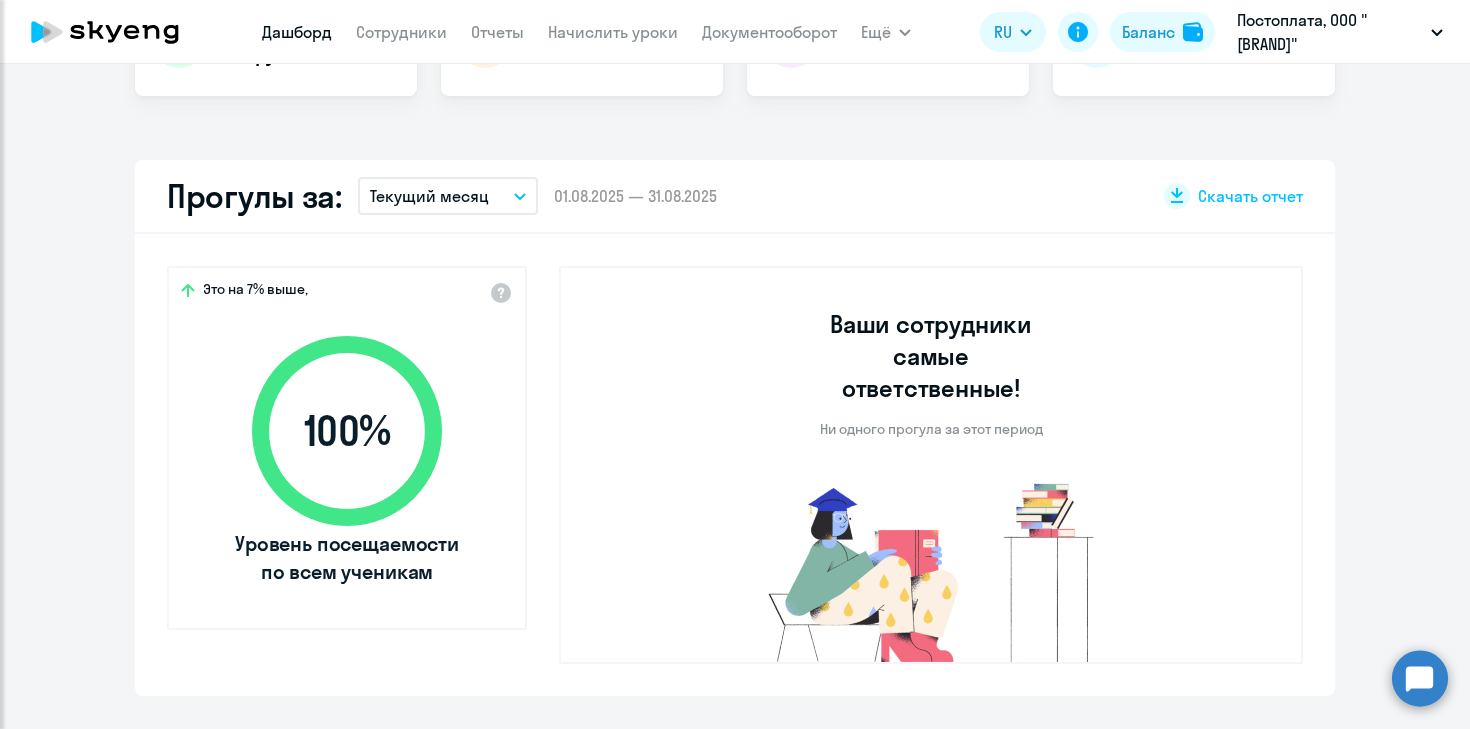 click on "Текущий месяц" at bounding box center [429, 196] 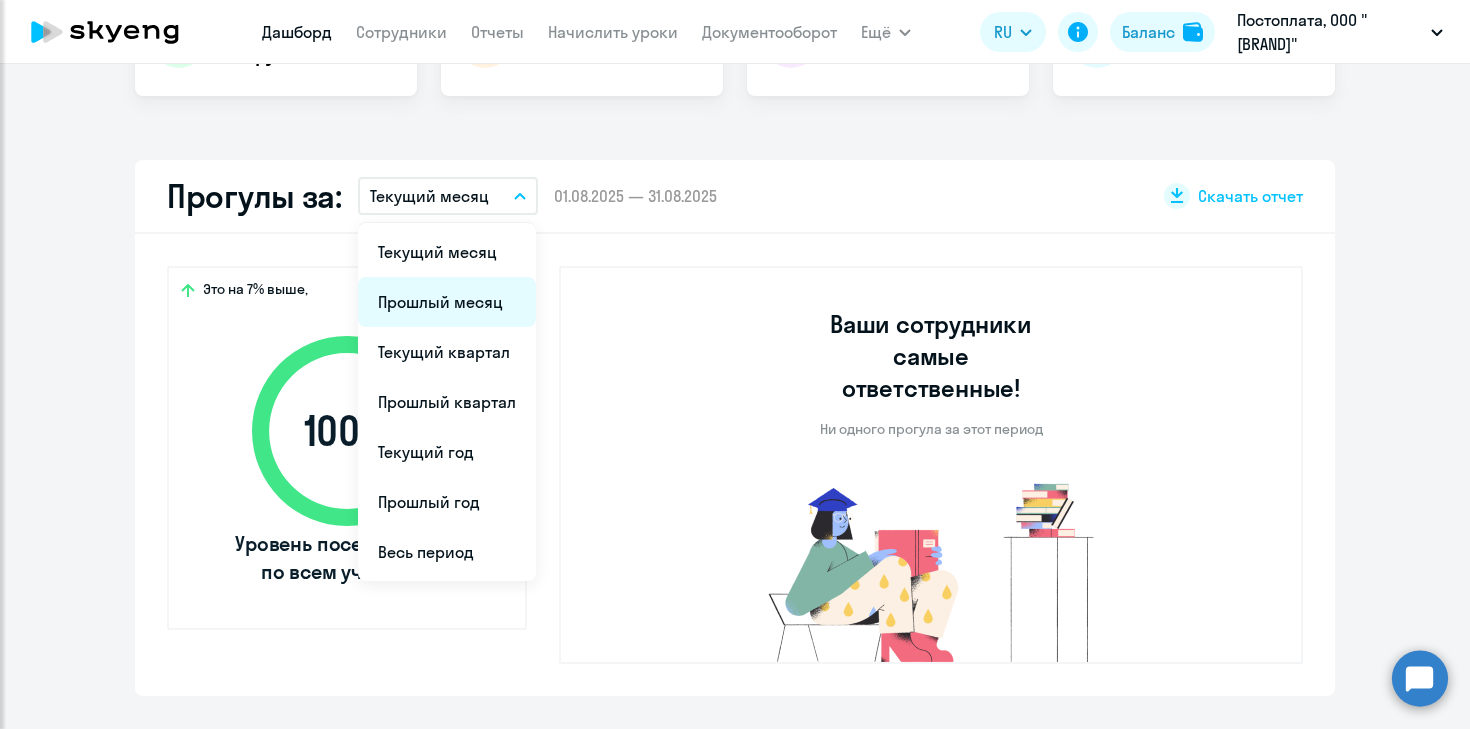 click on "Прошлый месяц" at bounding box center (447, 302) 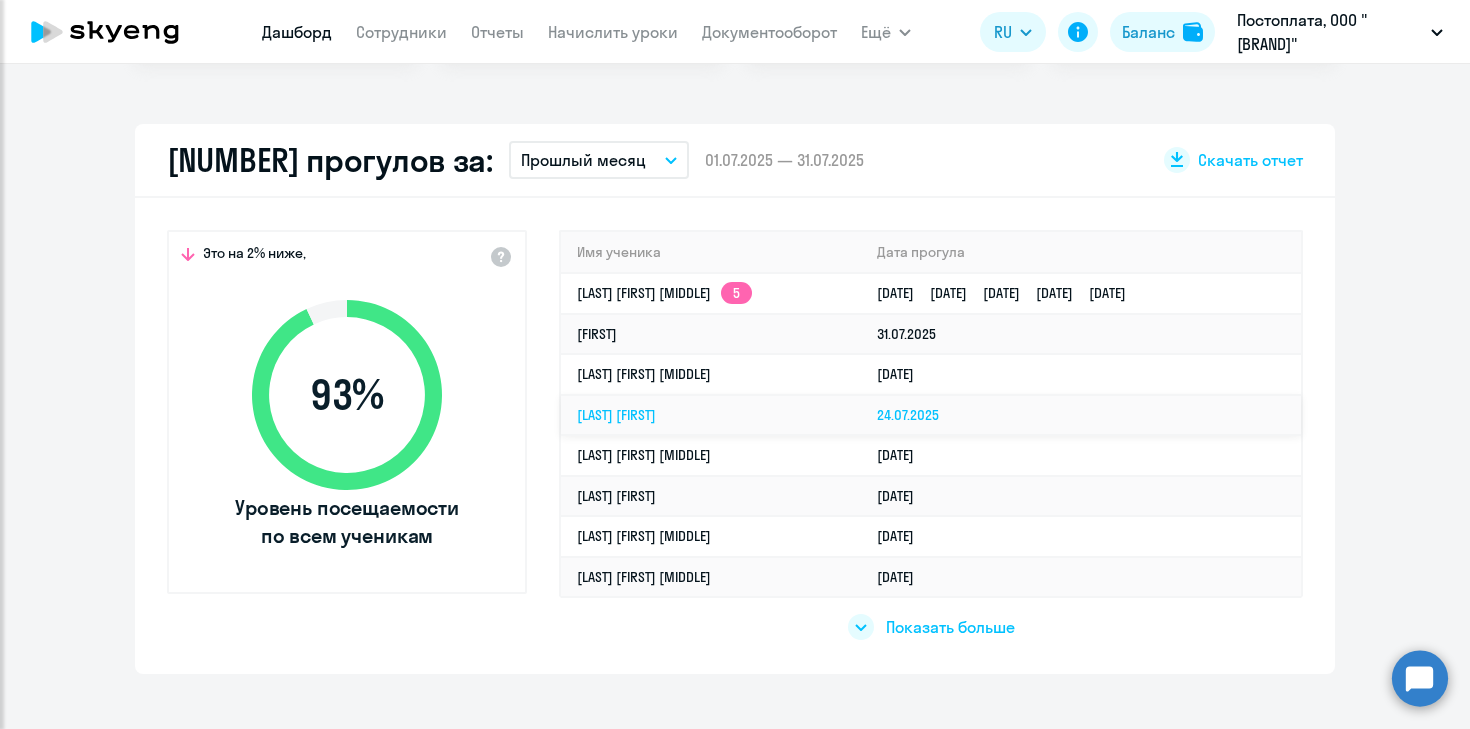 scroll, scrollTop: 534, scrollLeft: 0, axis: vertical 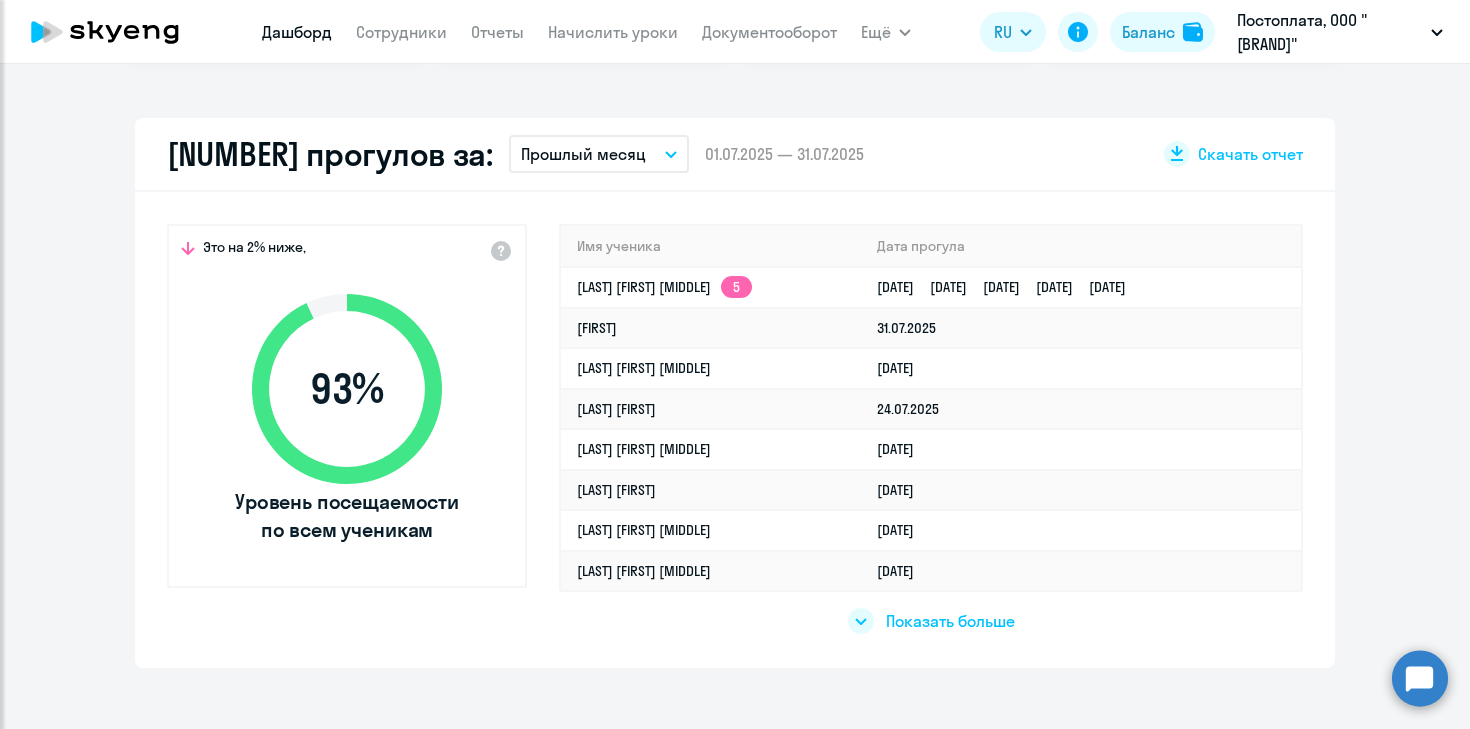click on "Показать больше" 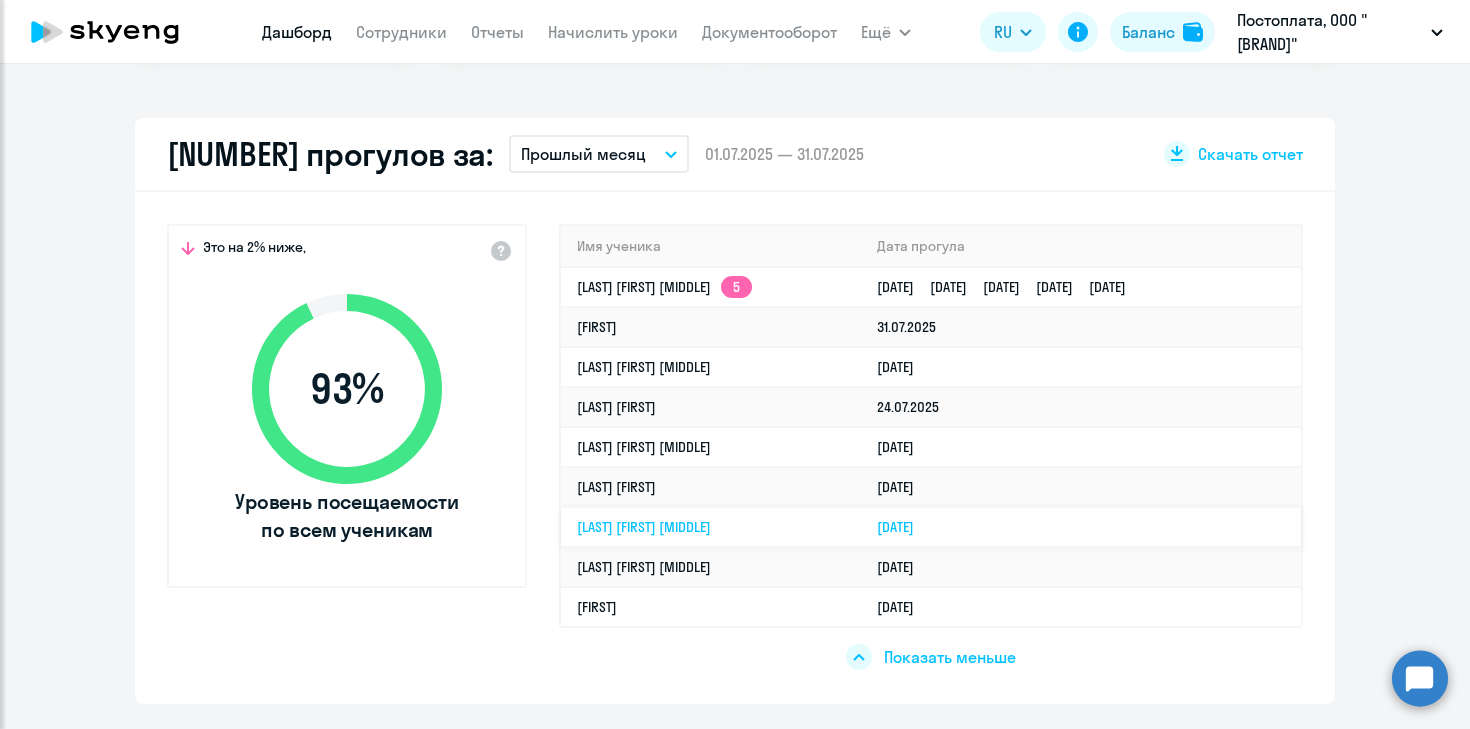 click on "[DATE]" 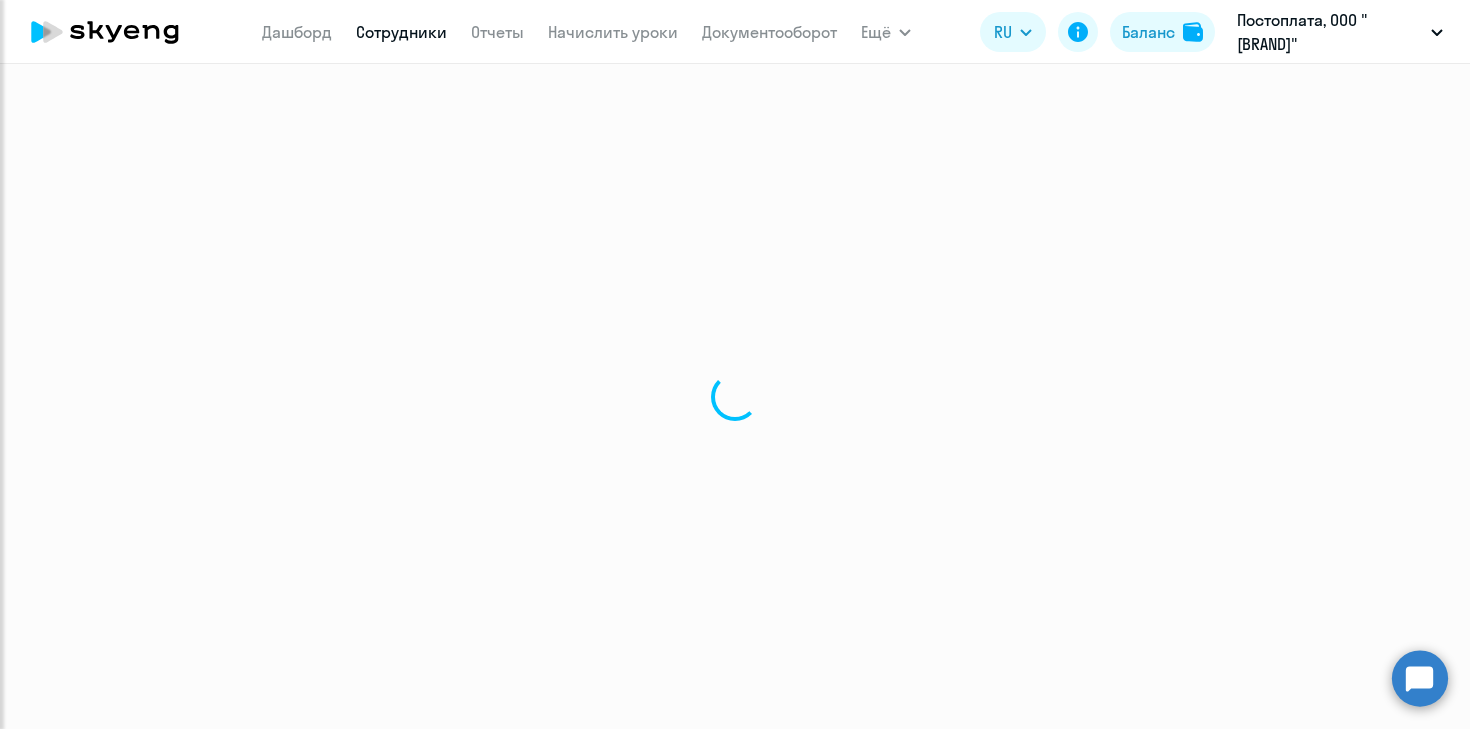 scroll, scrollTop: 0, scrollLeft: 0, axis: both 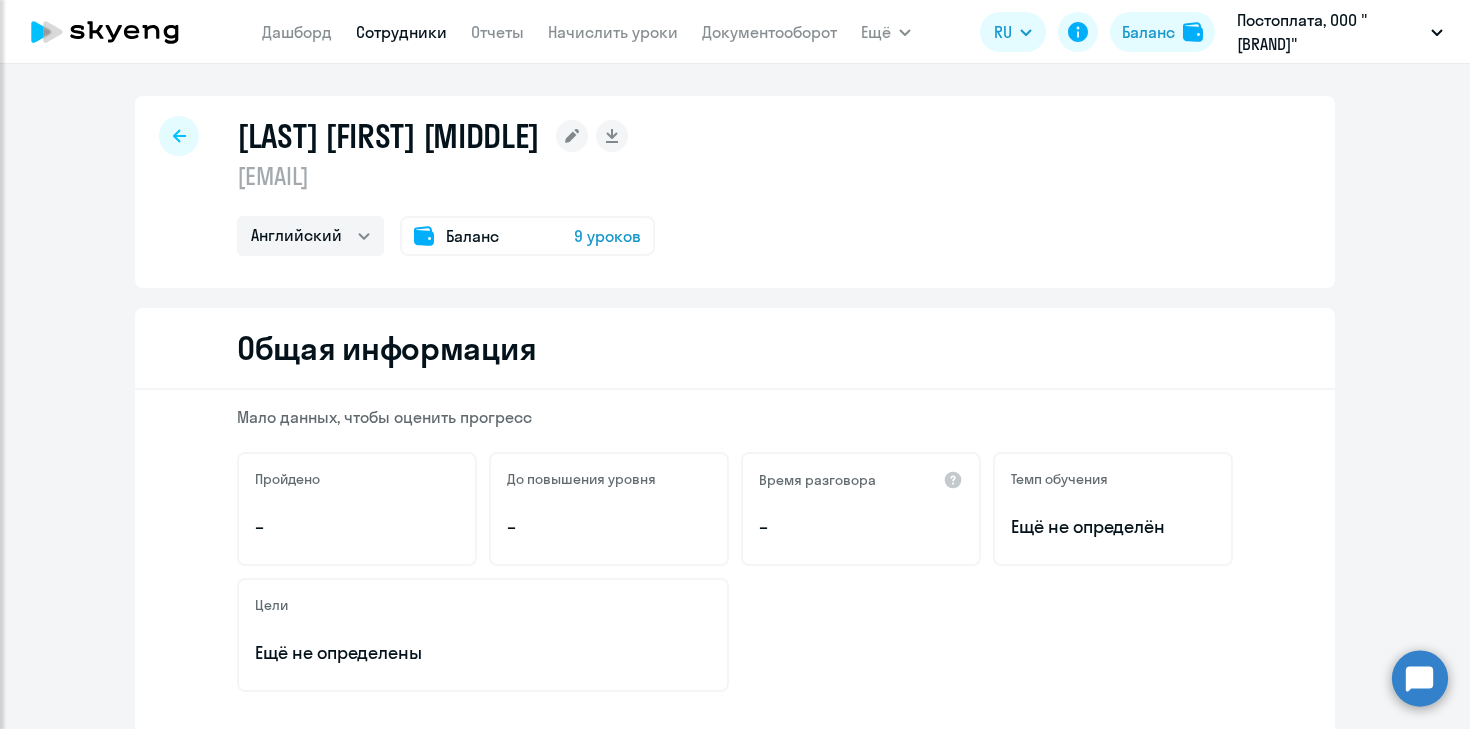 click 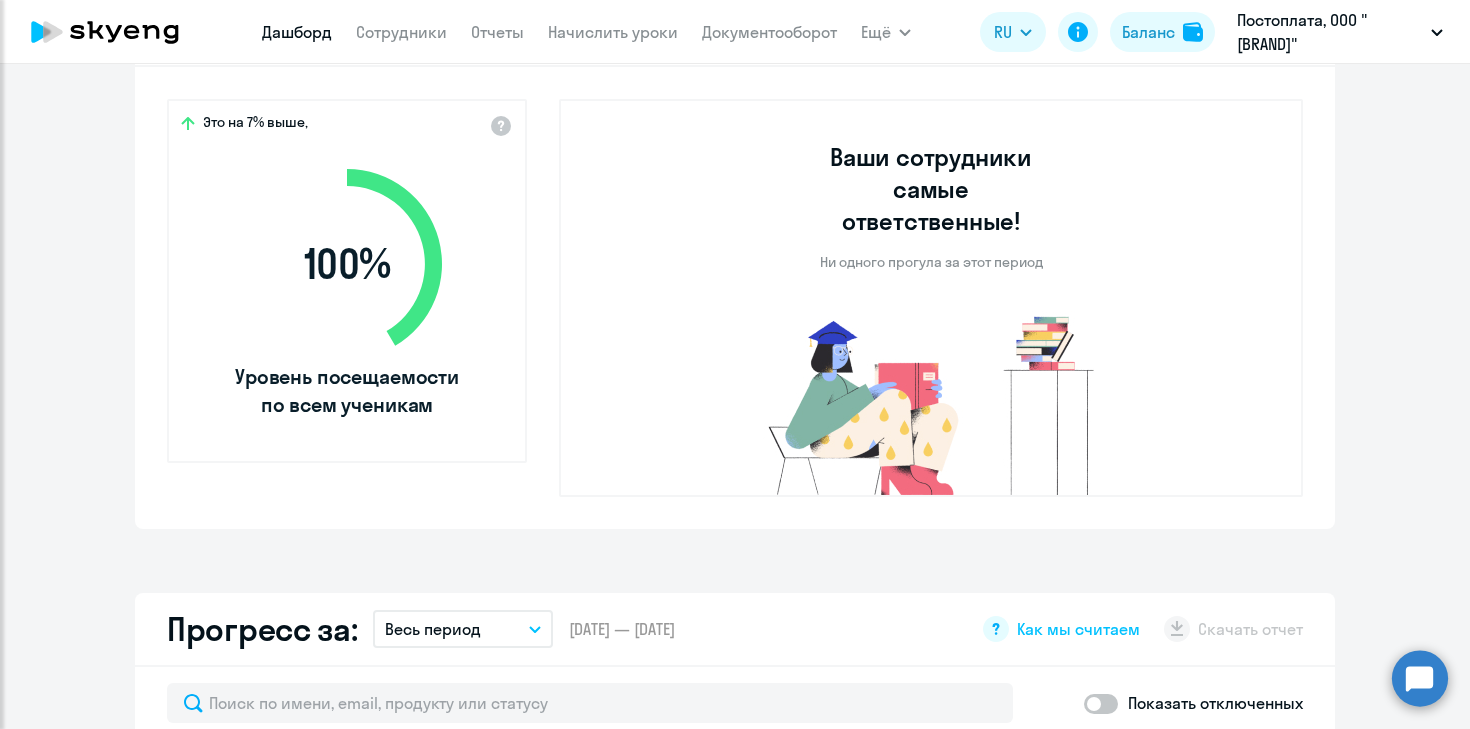 select on "30" 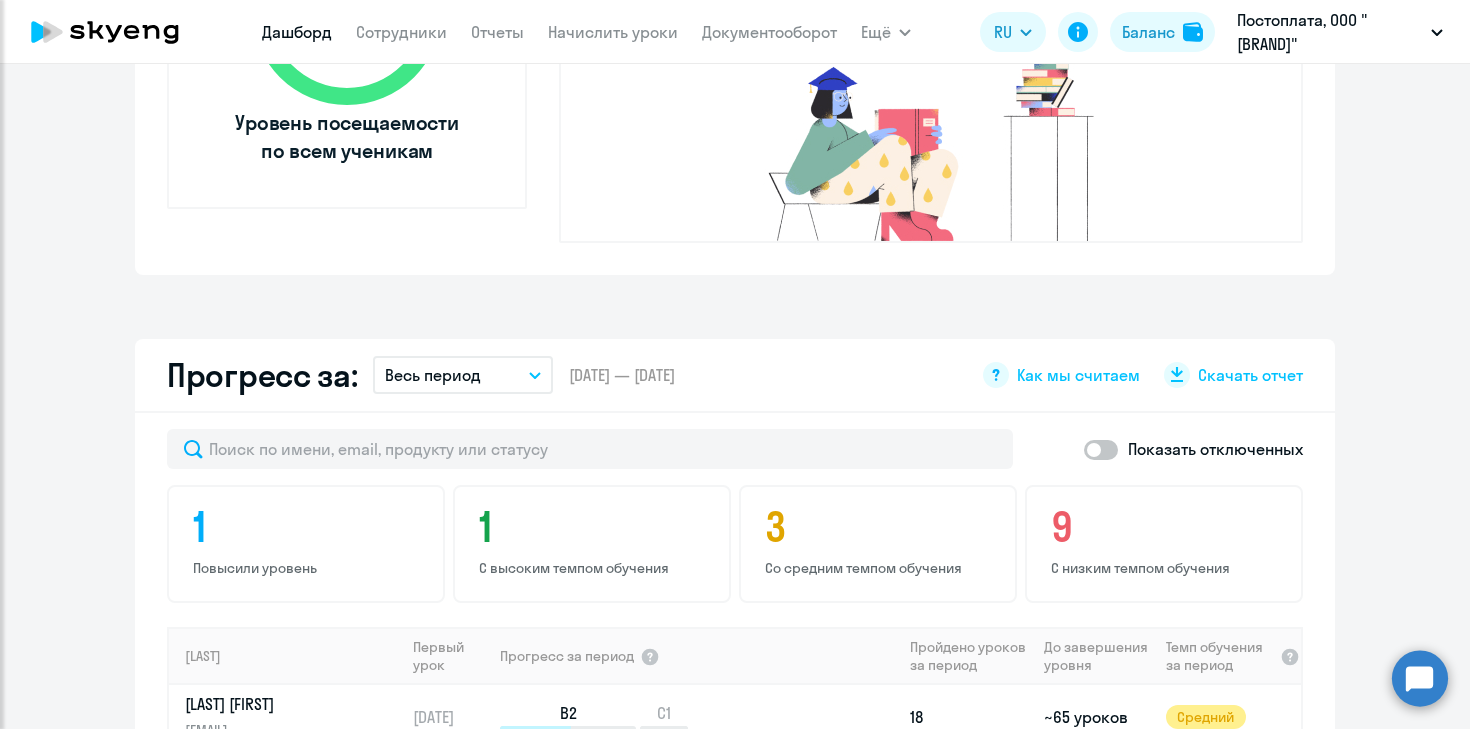 scroll, scrollTop: 1171, scrollLeft: 0, axis: vertical 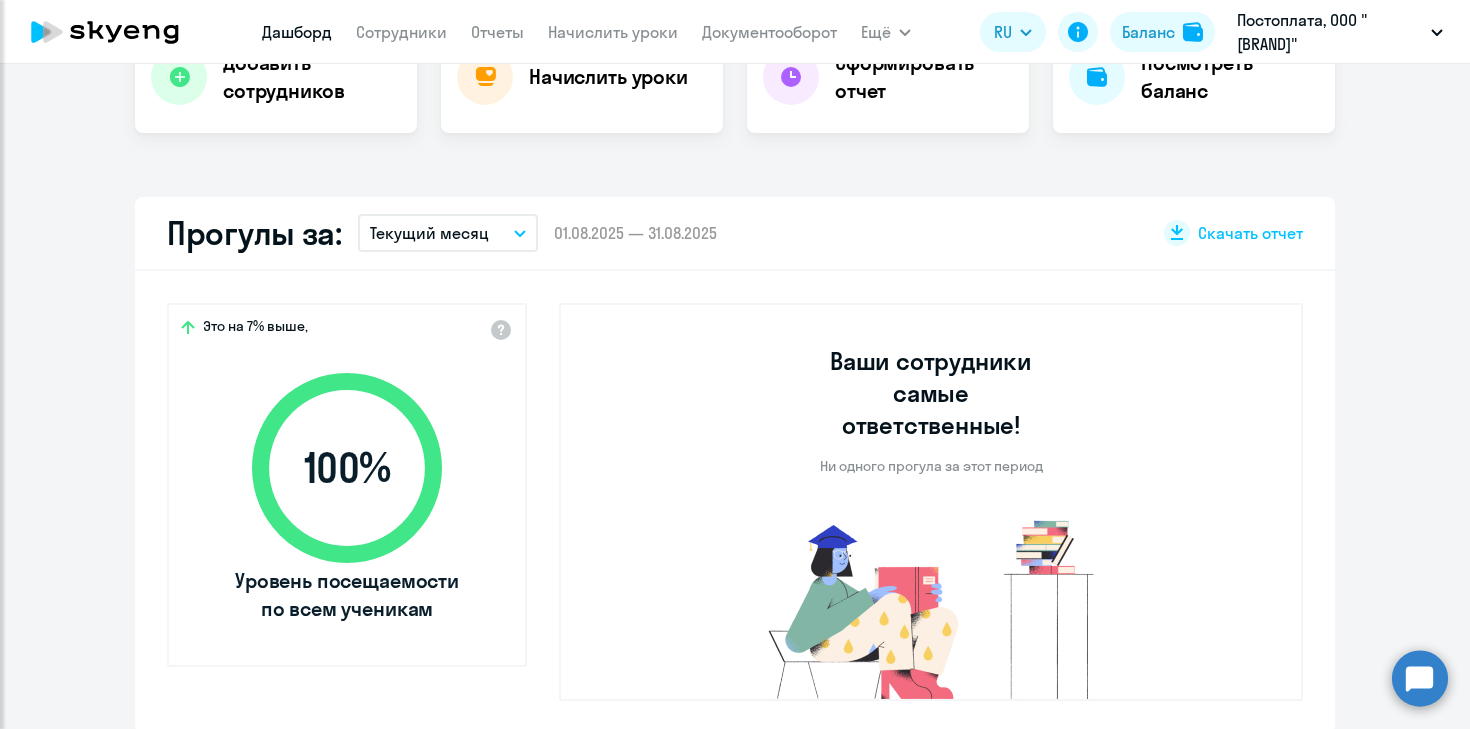 click on "Текущий месяц" at bounding box center (429, 233) 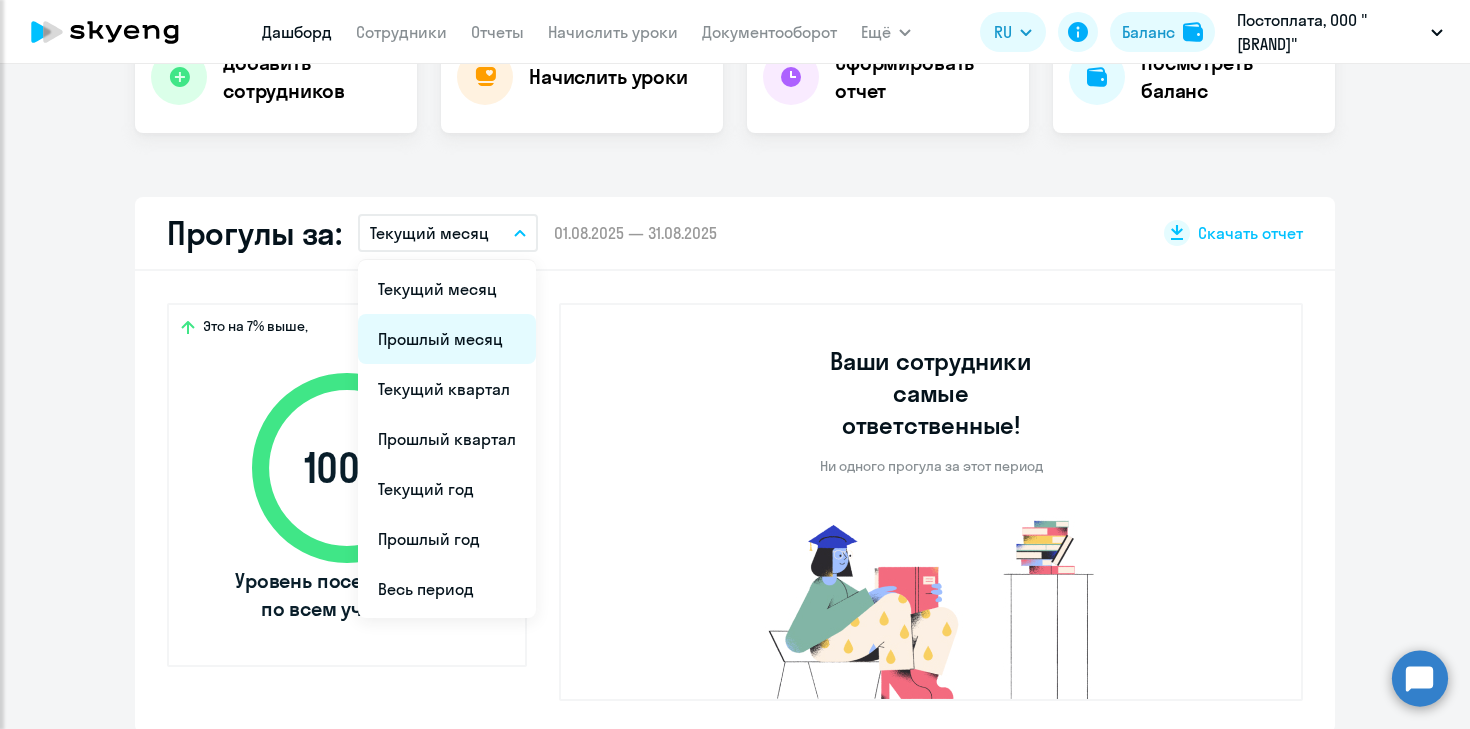 click on "Прошлый месяц" at bounding box center [447, 339] 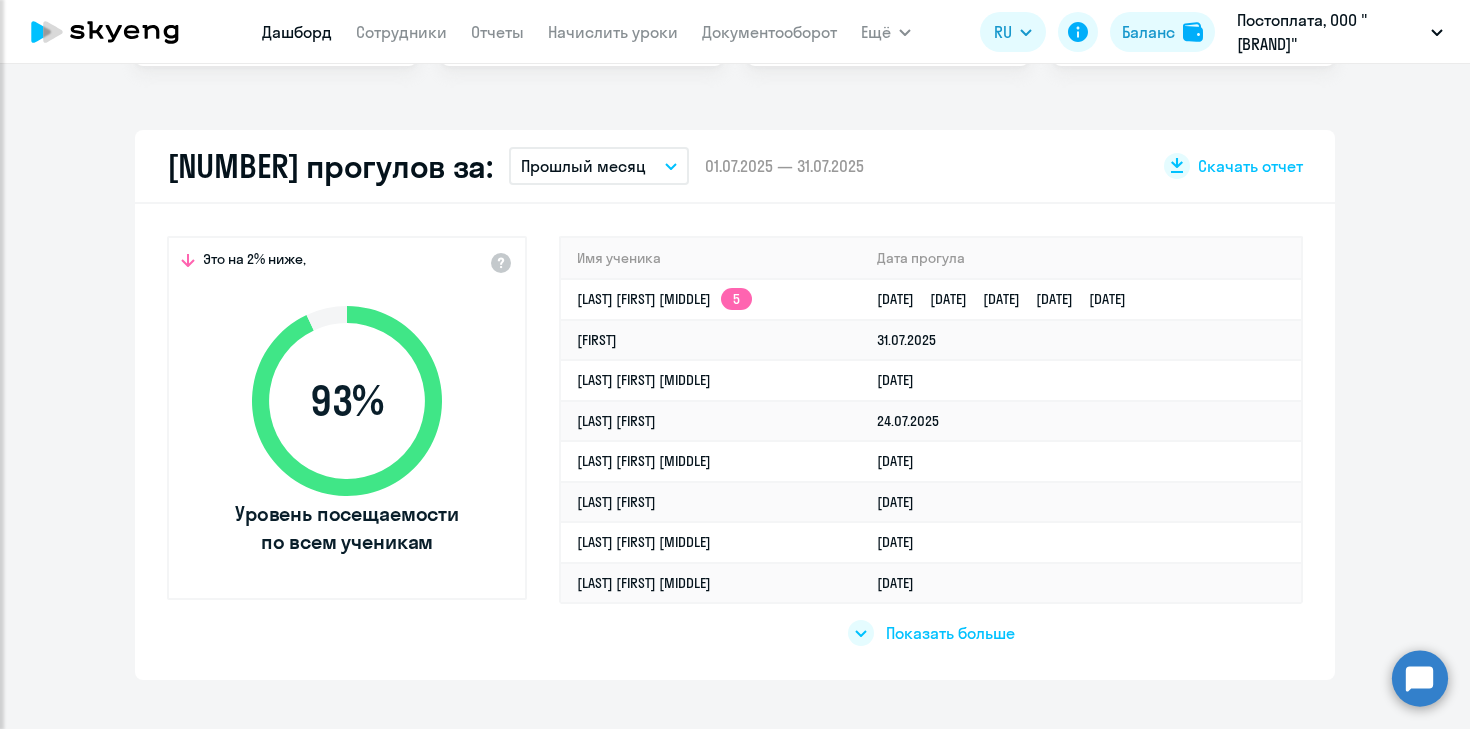 scroll, scrollTop: 522, scrollLeft: 0, axis: vertical 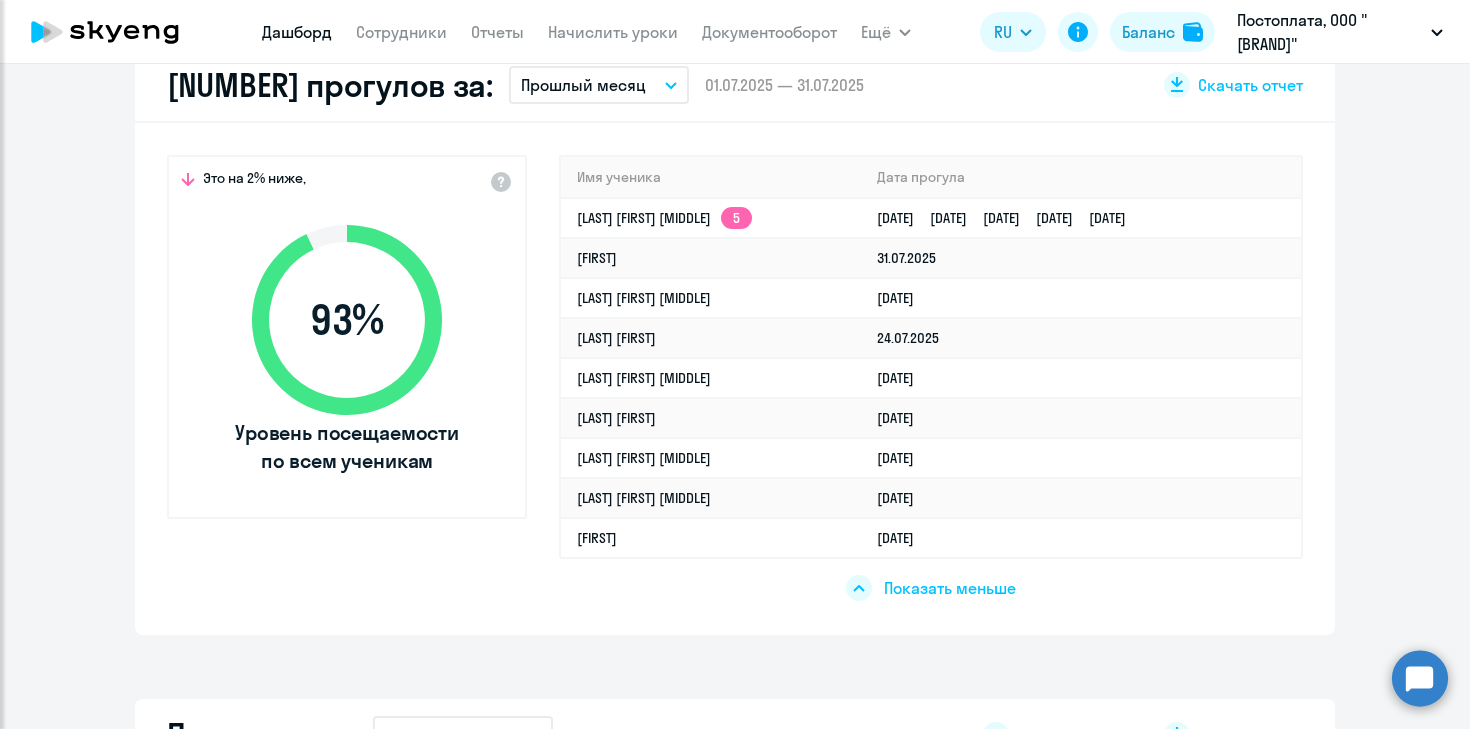 click on "Показать меньше" 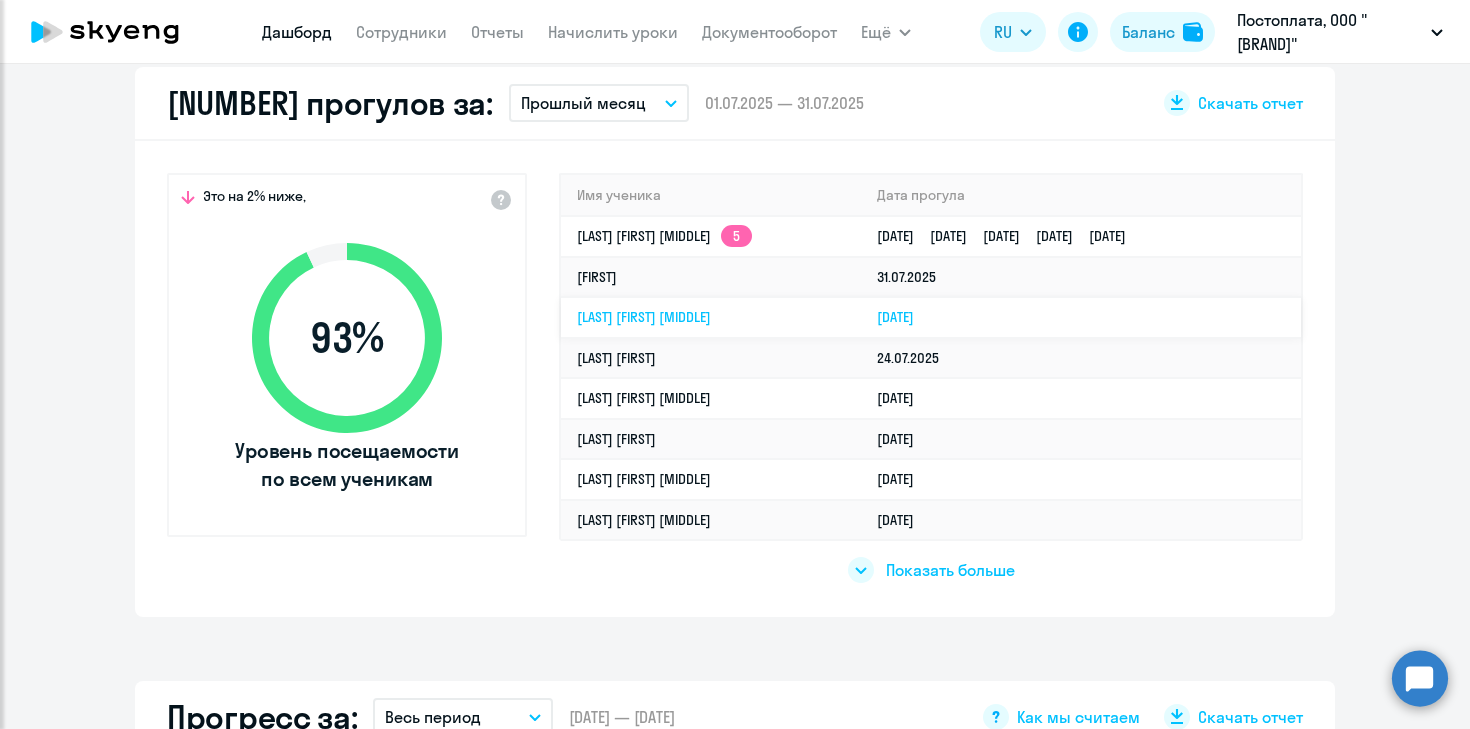scroll, scrollTop: 658, scrollLeft: 0, axis: vertical 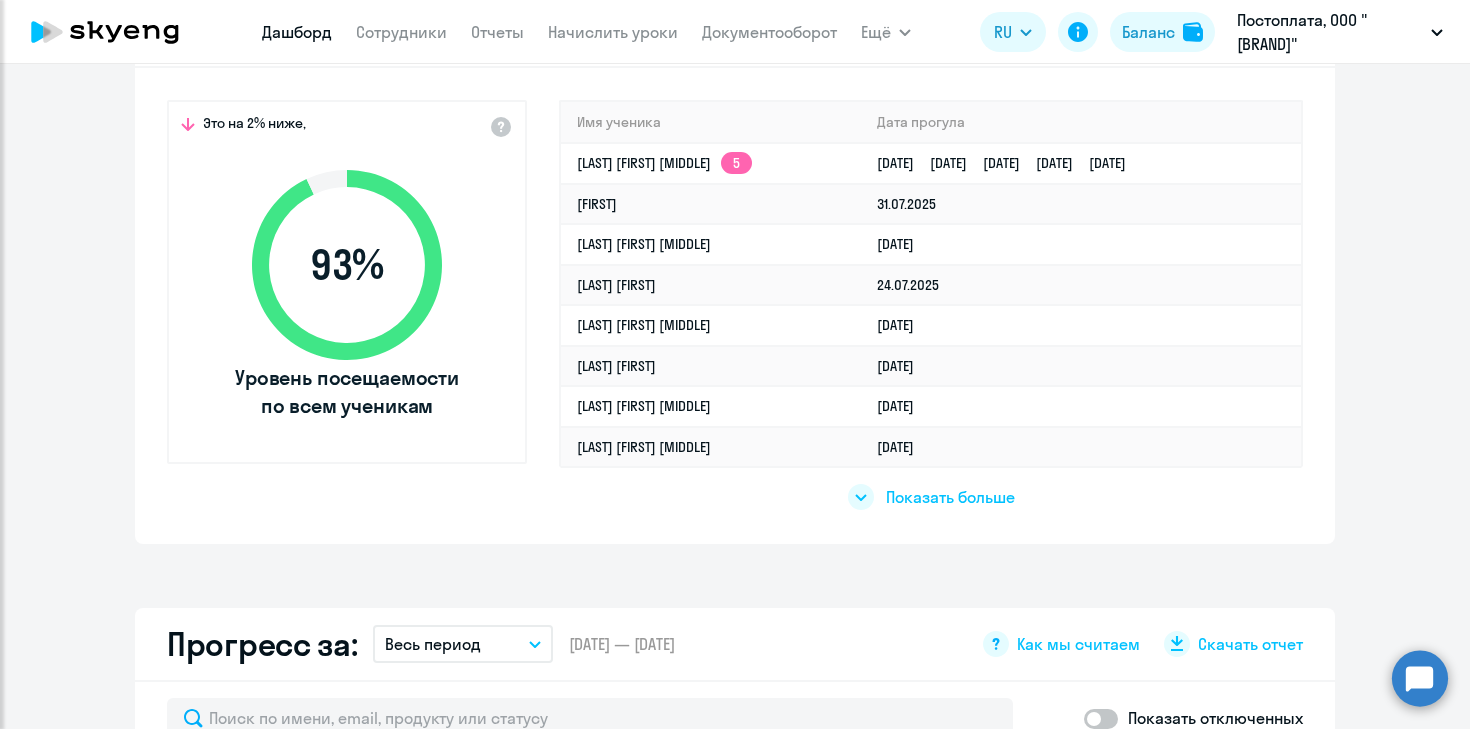 click on "Показать больше" 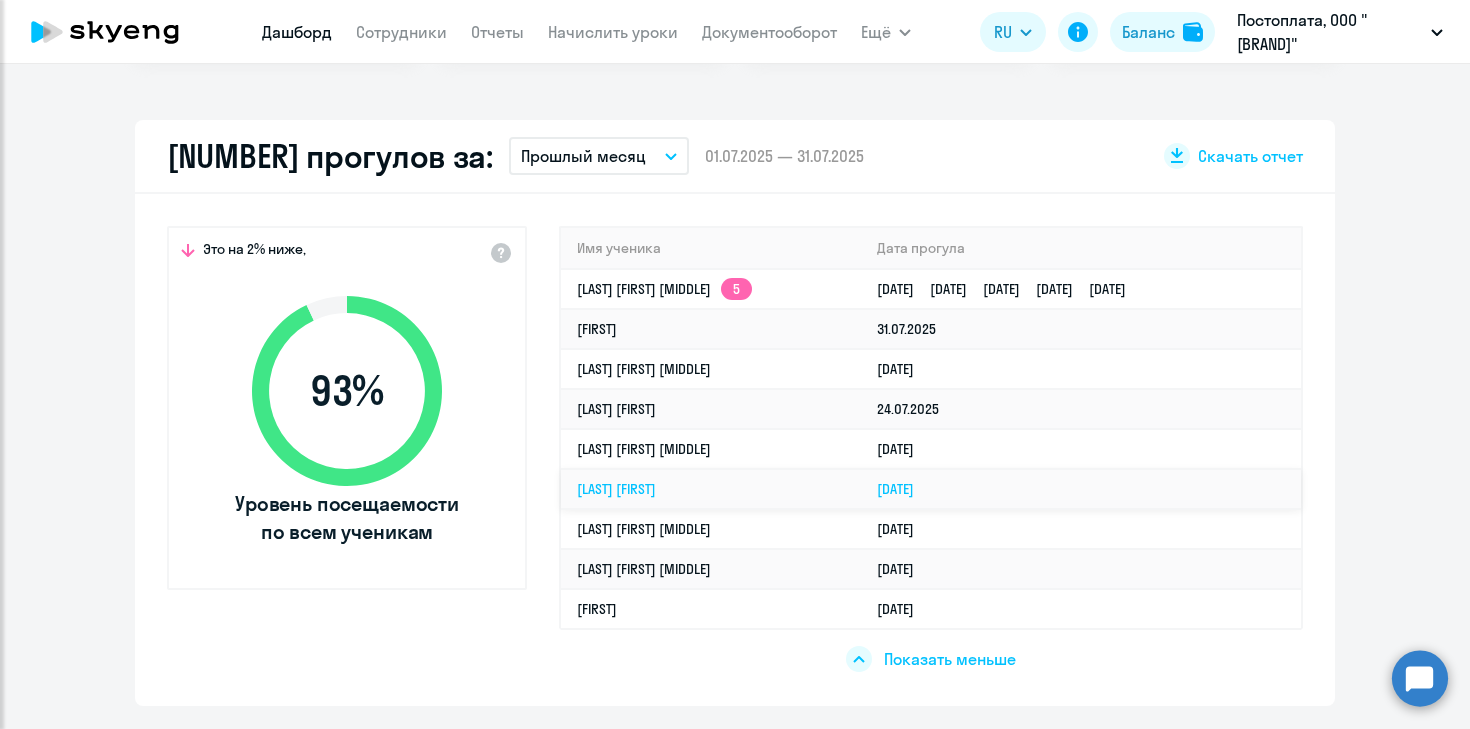 scroll, scrollTop: 530, scrollLeft: 0, axis: vertical 